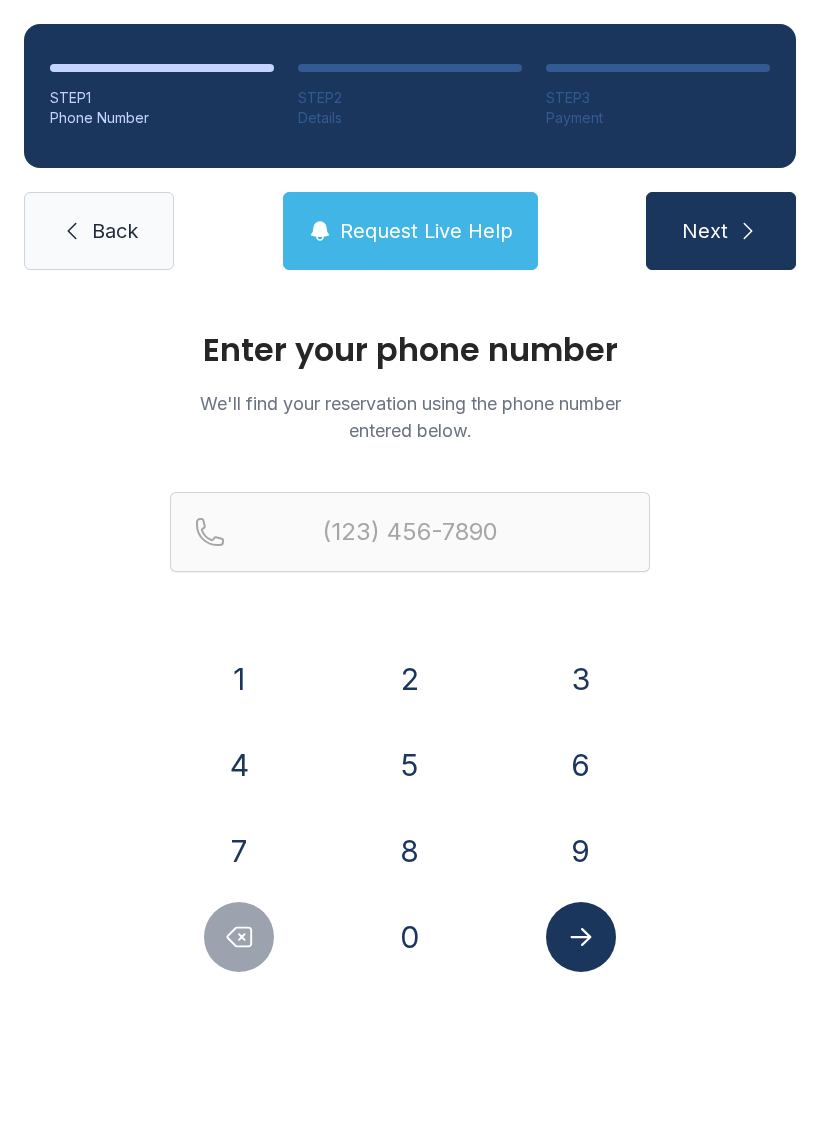 scroll, scrollTop: 0, scrollLeft: 0, axis: both 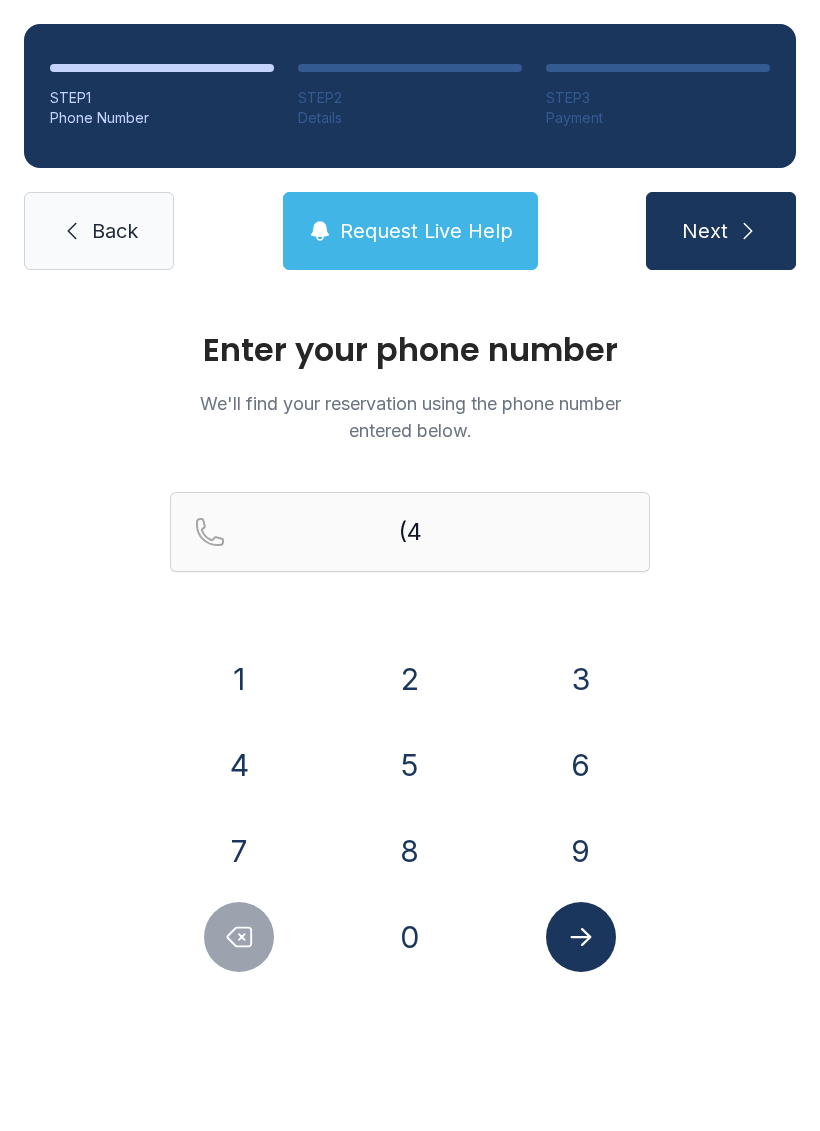 click on "0" at bounding box center (239, 679) 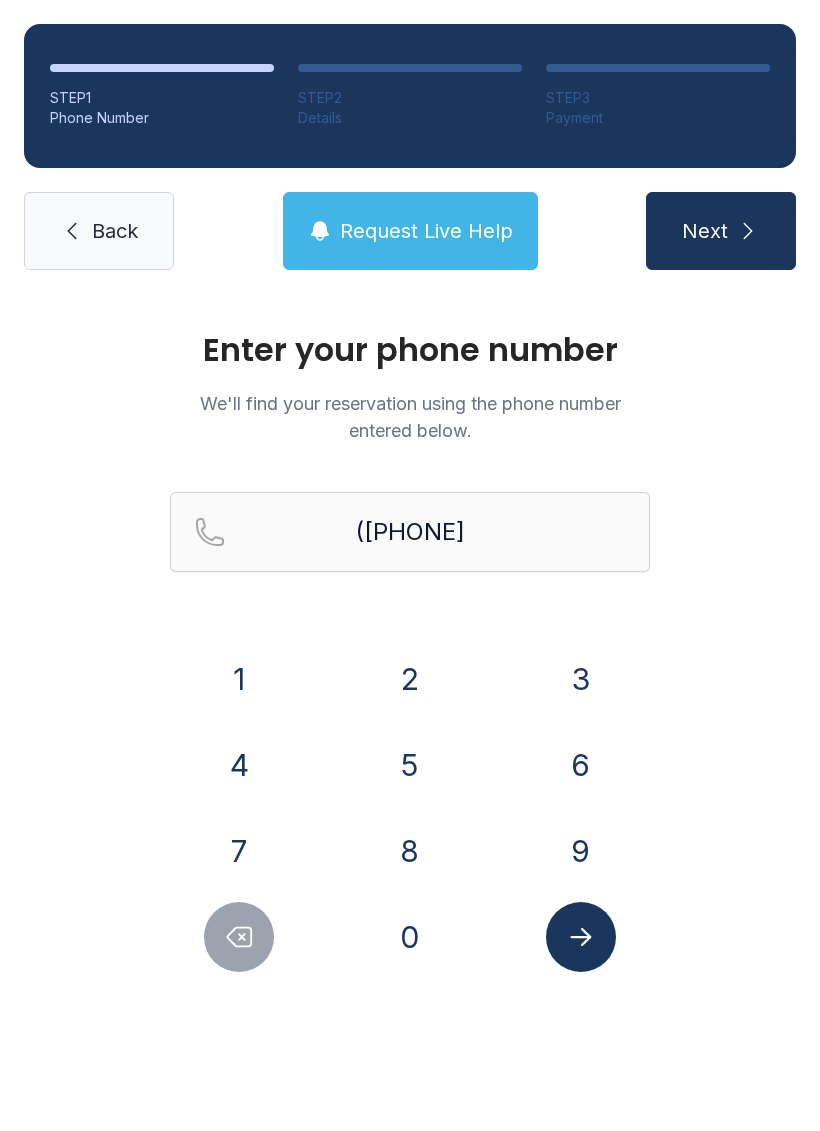 click on "7" at bounding box center (239, 679) 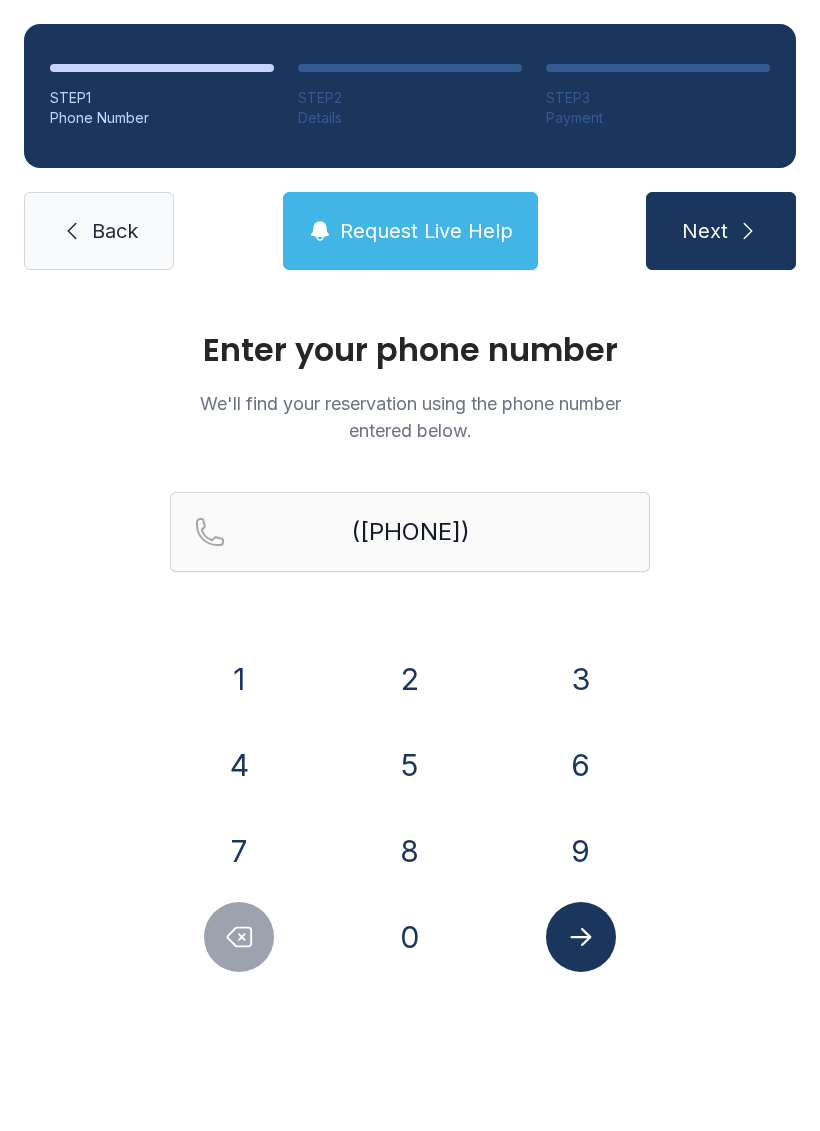 click on "2" at bounding box center [239, 679] 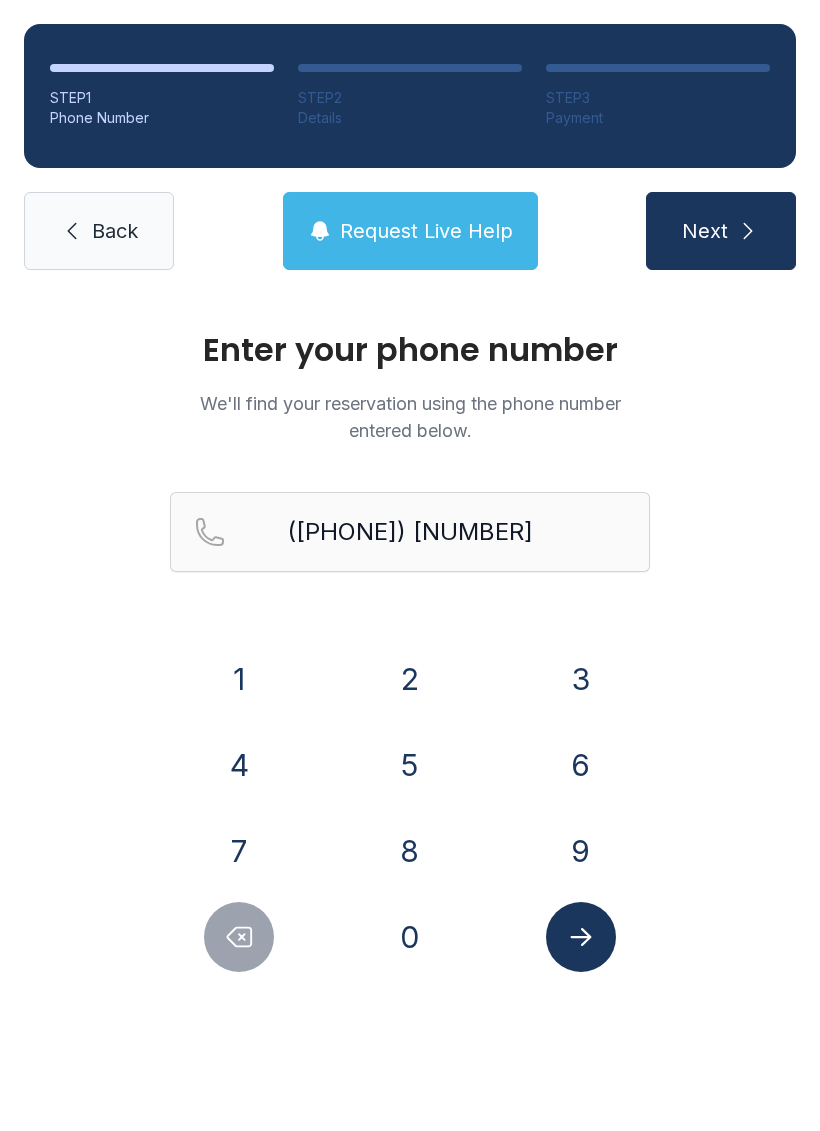 click on "0" at bounding box center [239, 679] 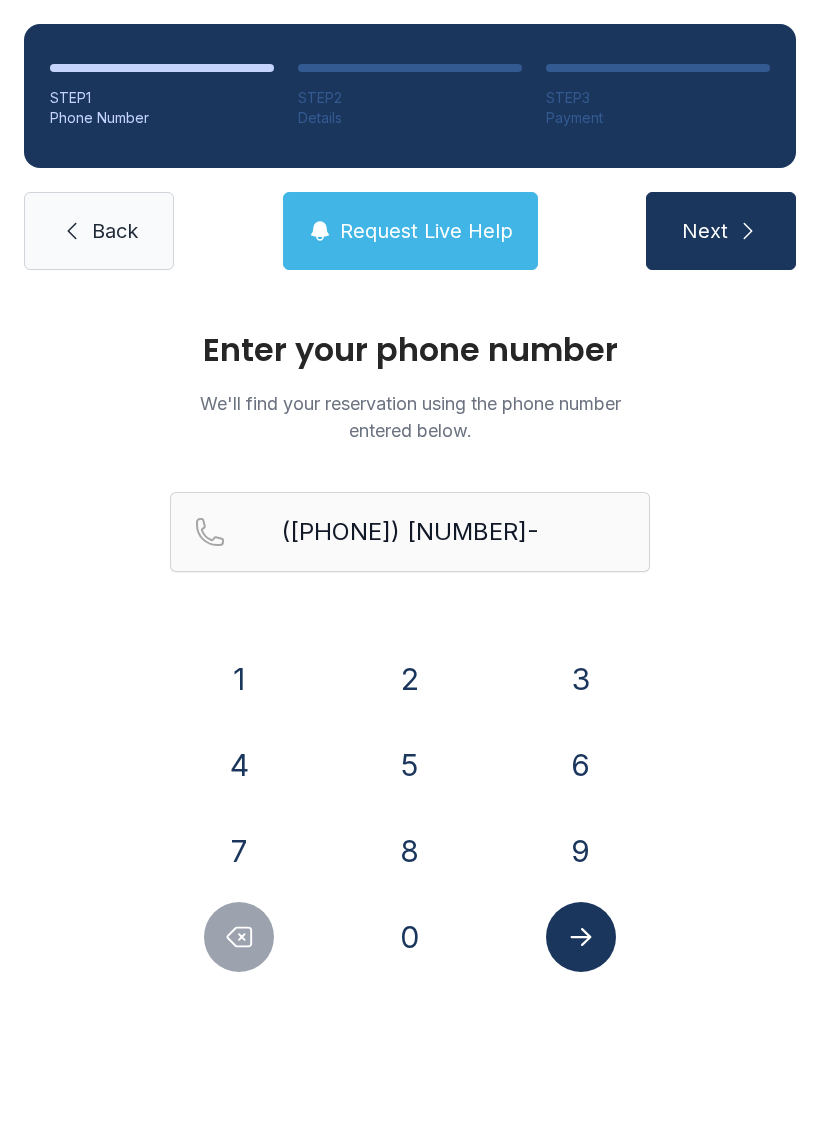 click on "5" at bounding box center [239, 679] 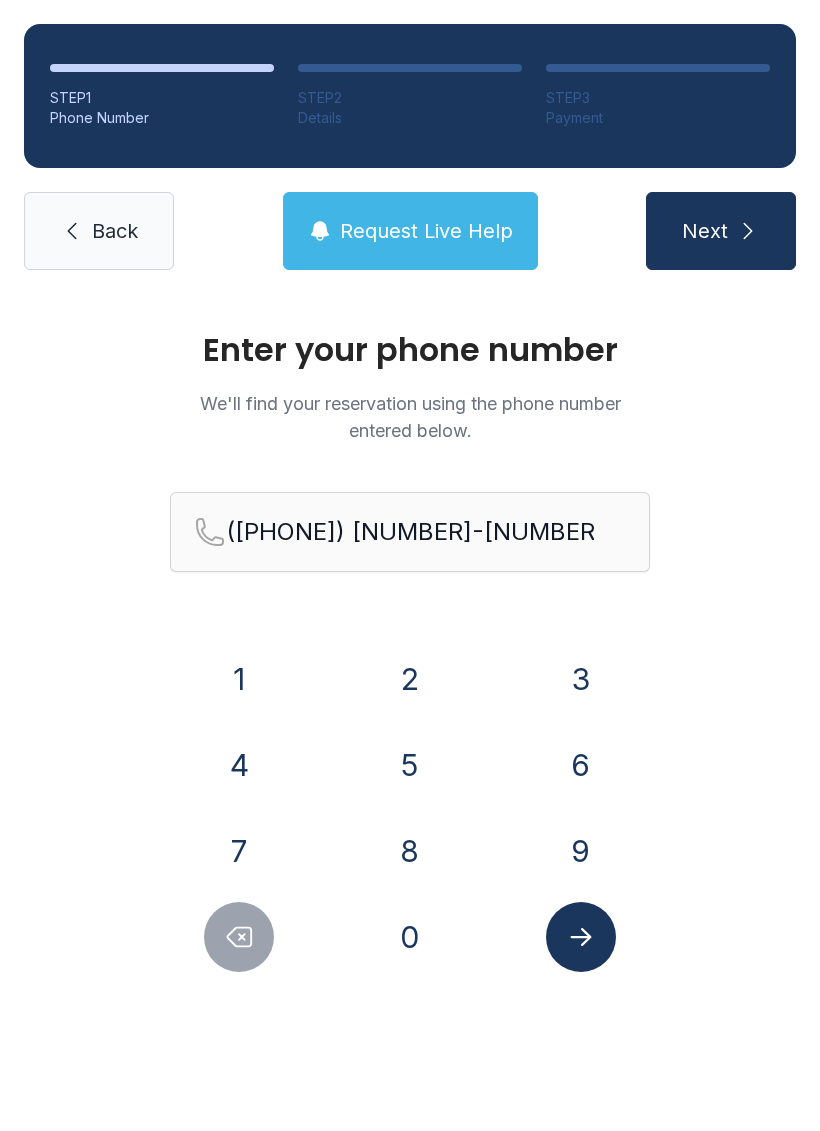 click on "3" at bounding box center [239, 679] 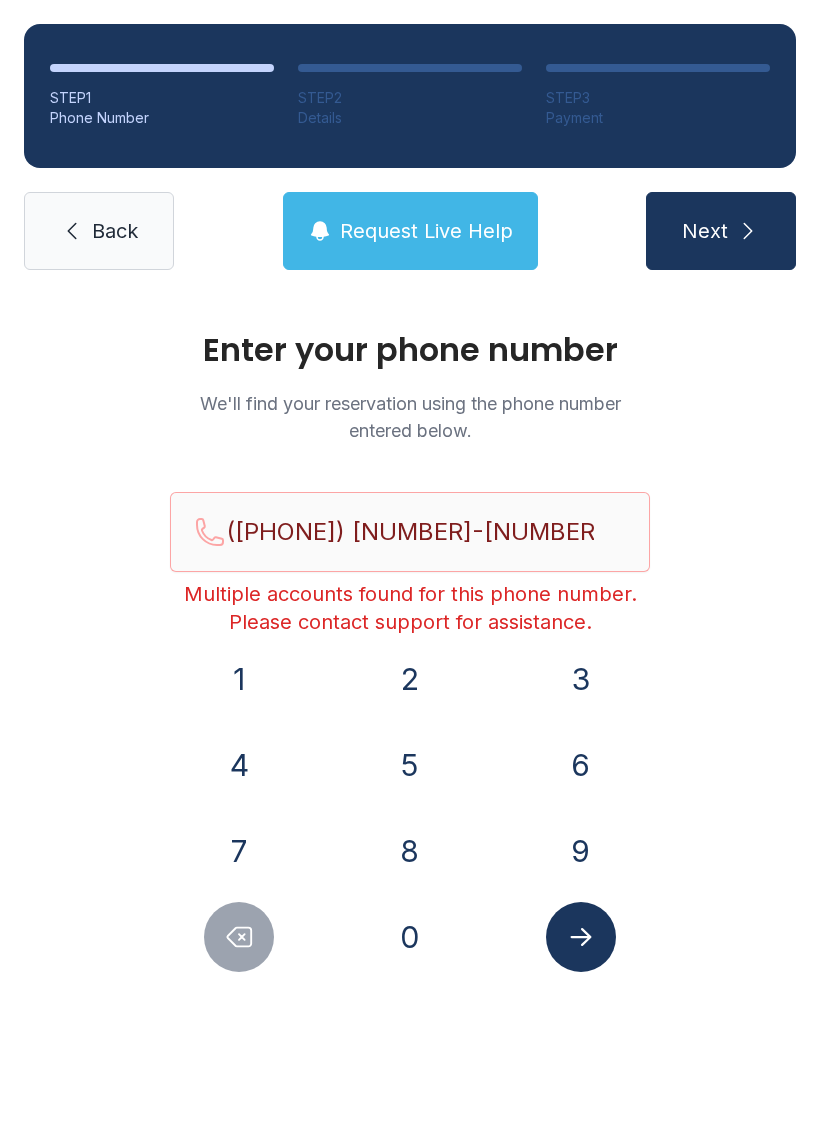 click at bounding box center [748, 231] 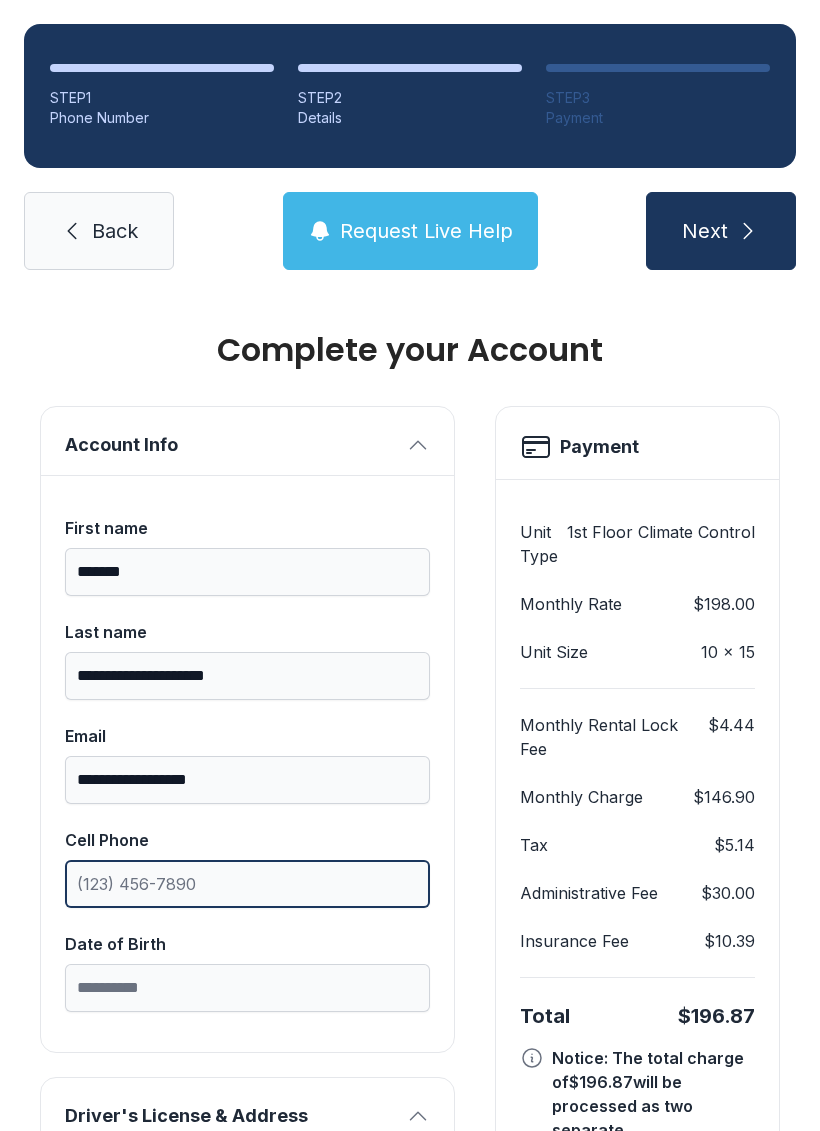 click on "Cell Phone" at bounding box center (247, 884) 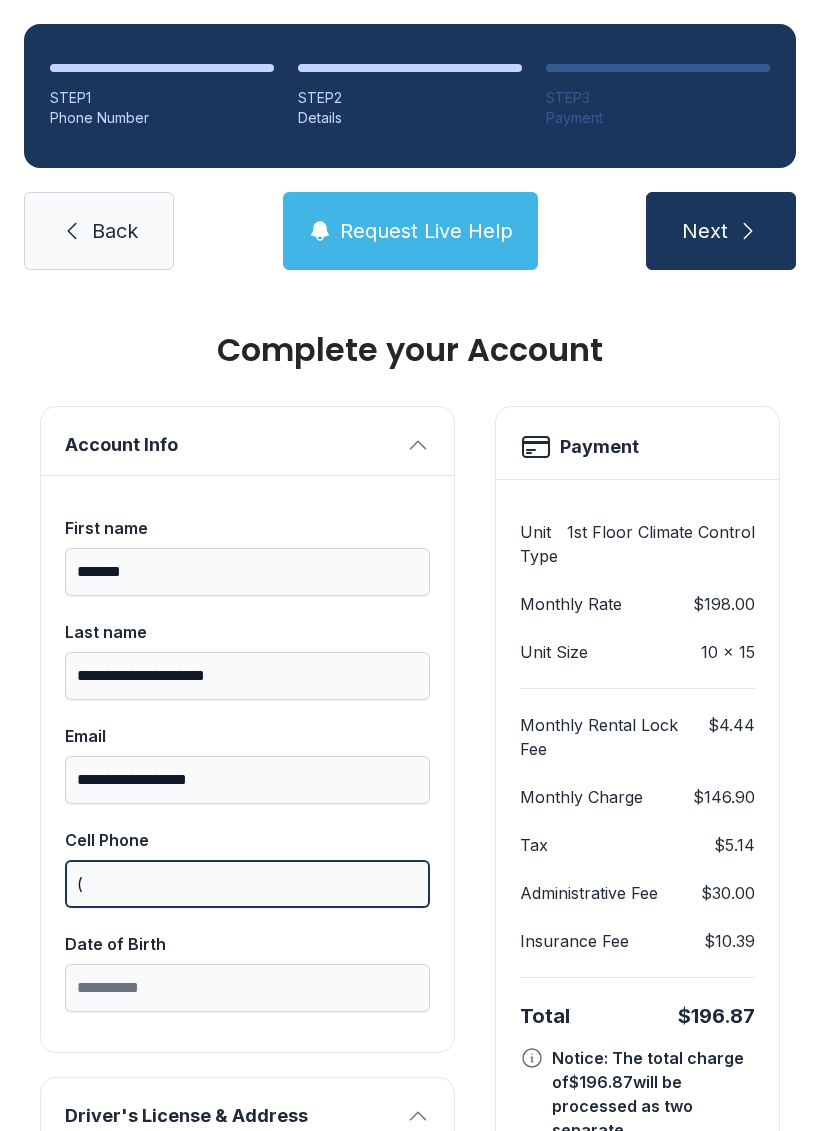 scroll, scrollTop: 49, scrollLeft: 0, axis: vertical 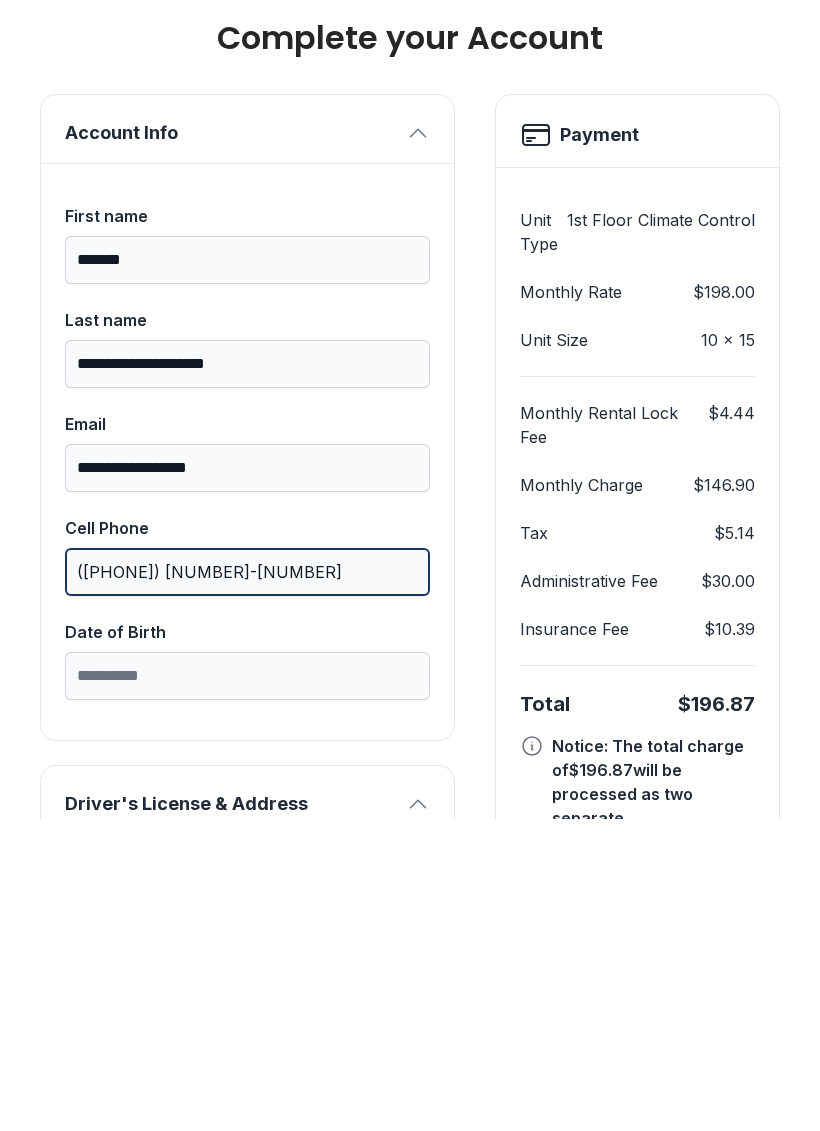 type on "([PHONE]) [NUMBER]-[NUMBER]" 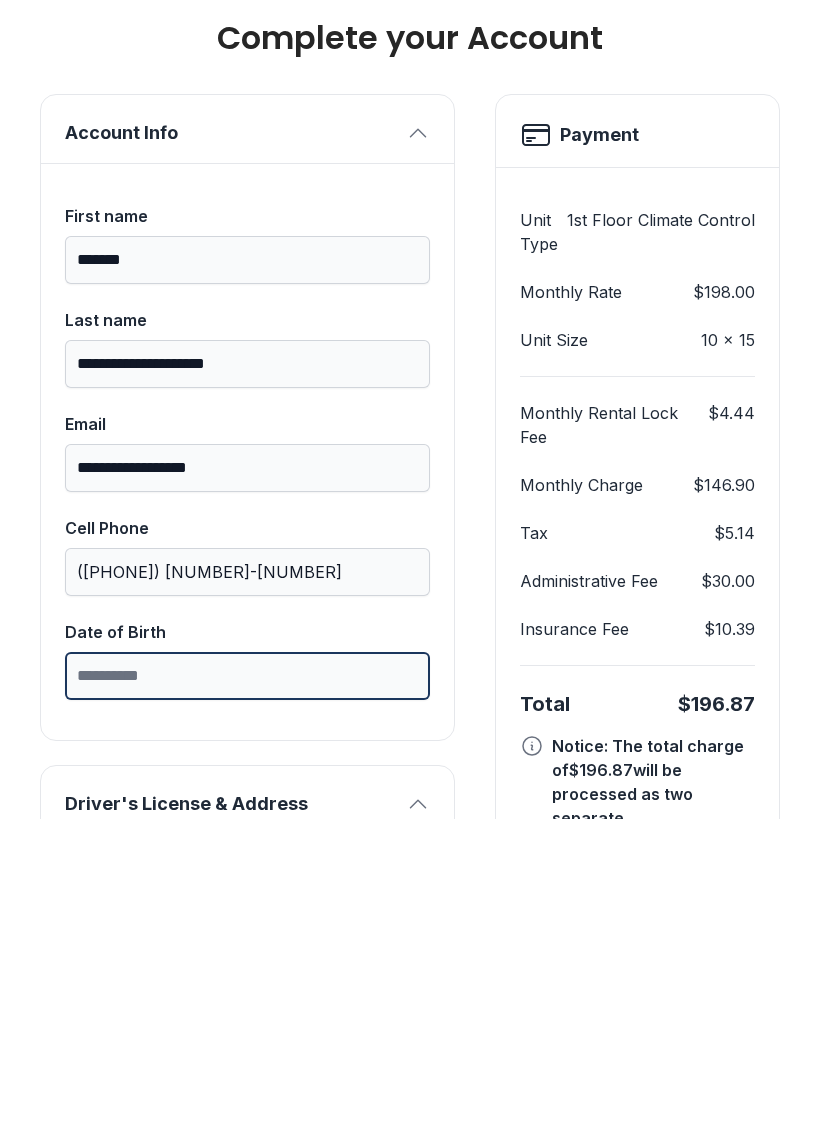 click on "Date of Birth" at bounding box center (247, 988) 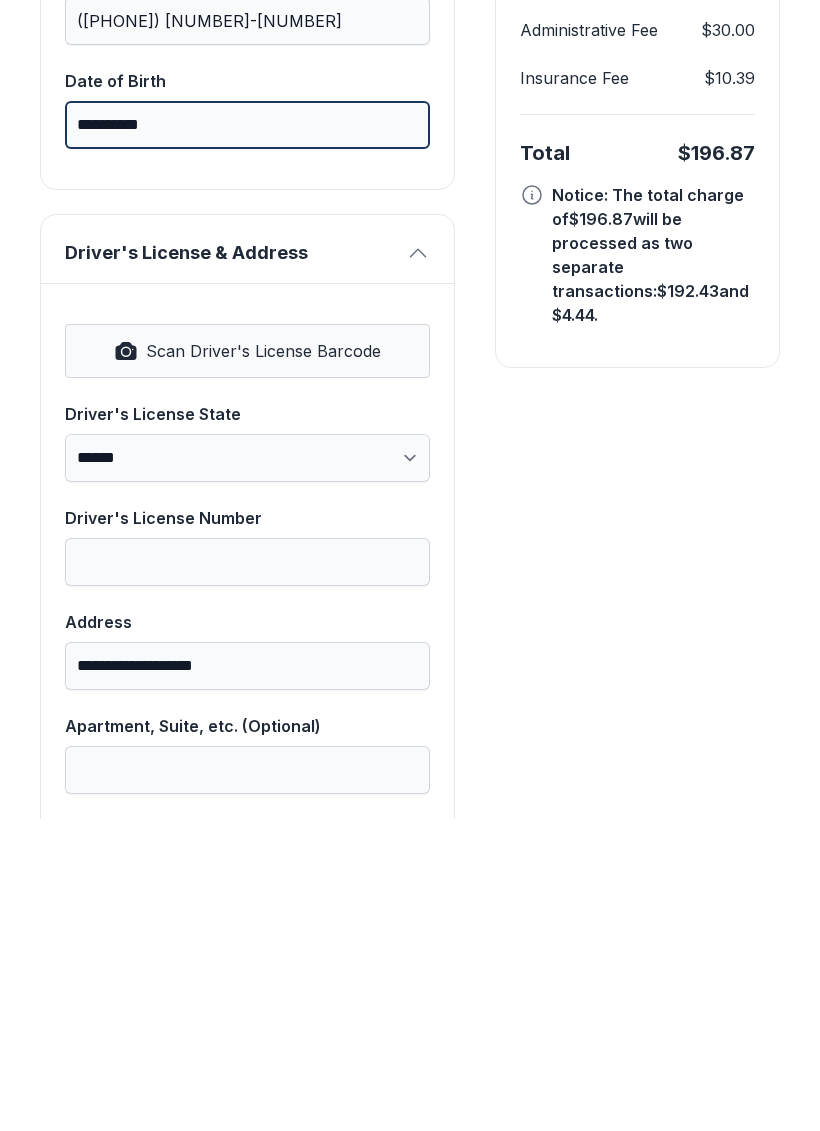 scroll, scrollTop: 550, scrollLeft: 0, axis: vertical 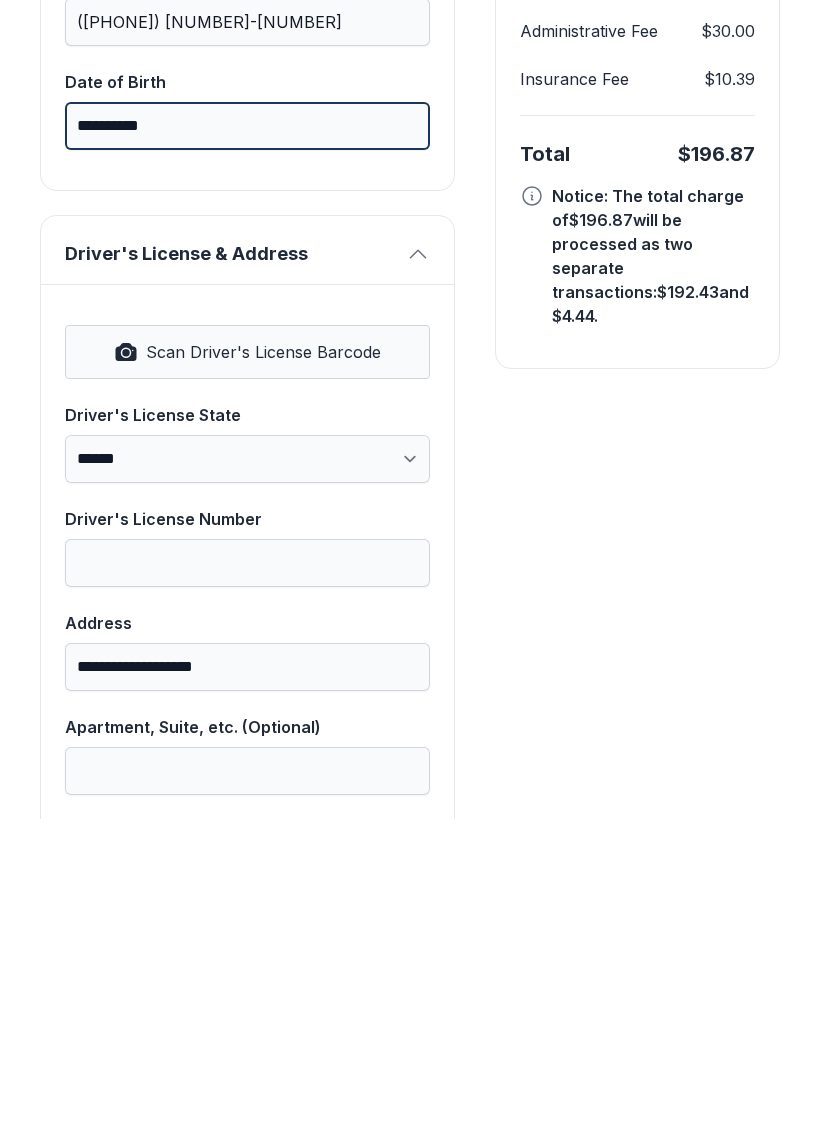 type on "**********" 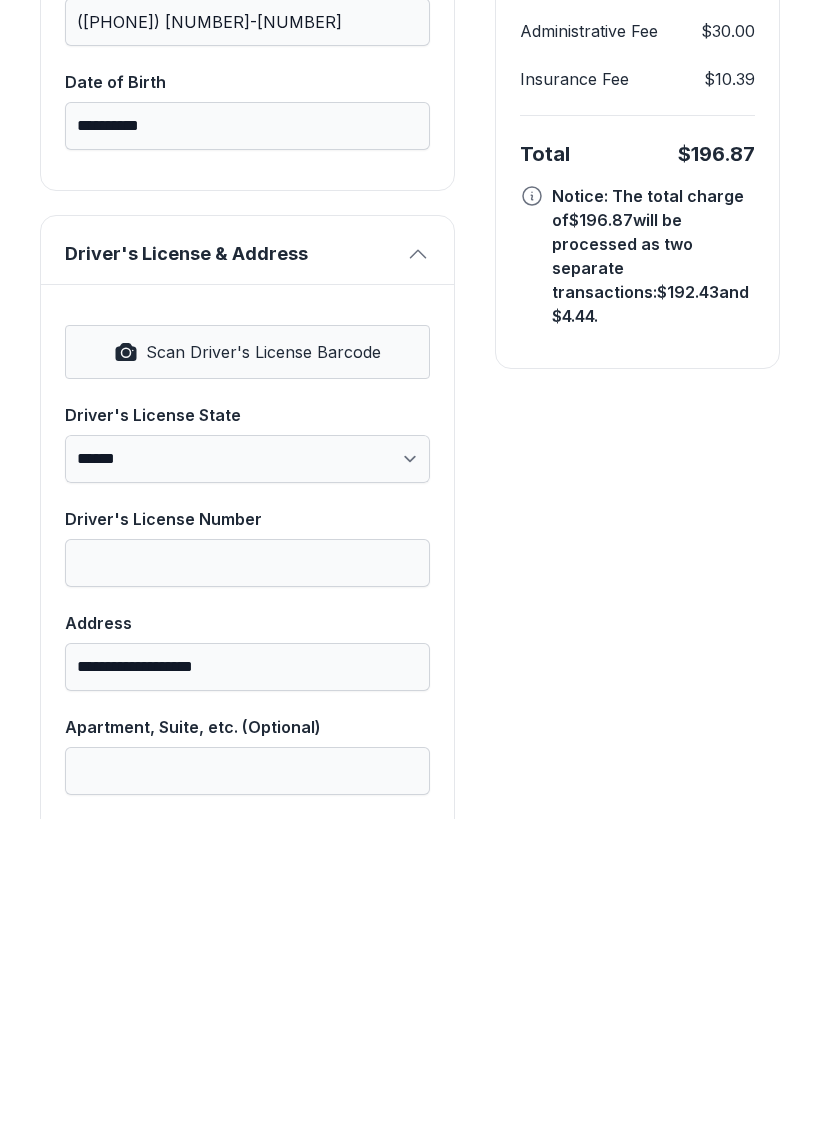 click on "Scan Driver's License Barcode" at bounding box center [247, 664] 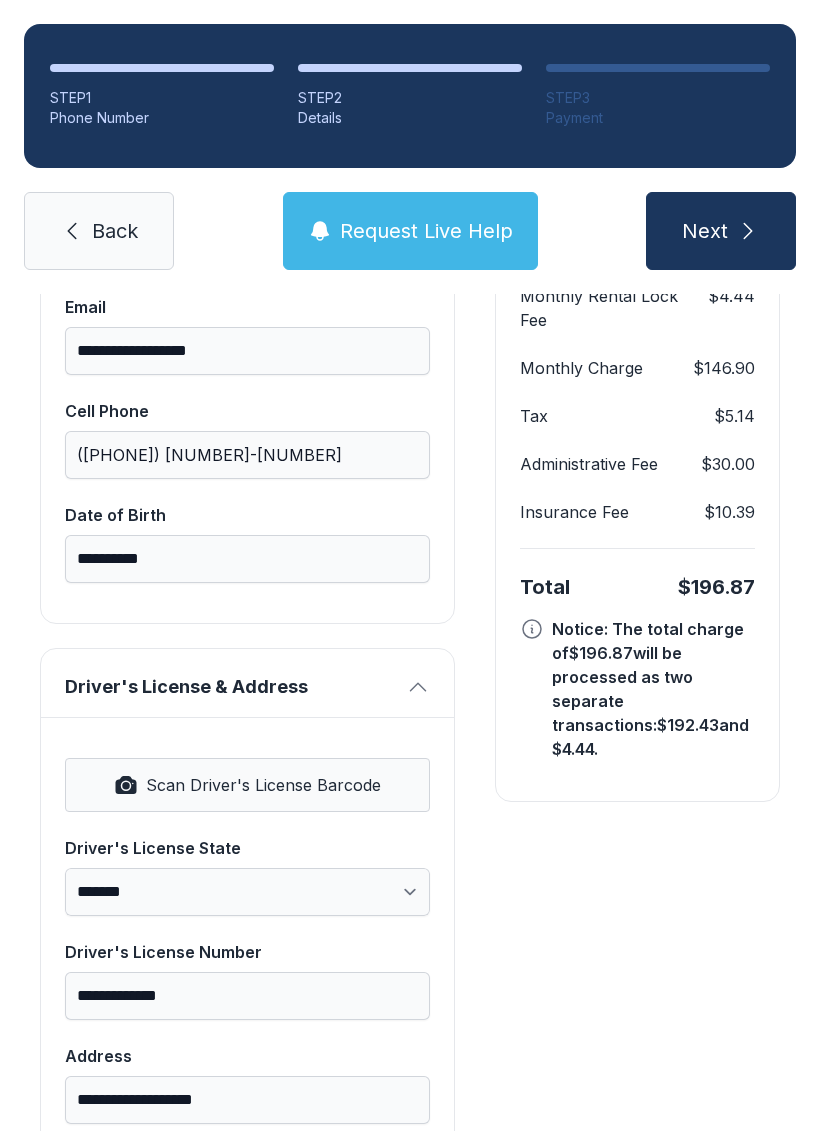 scroll, scrollTop: 432, scrollLeft: 0, axis: vertical 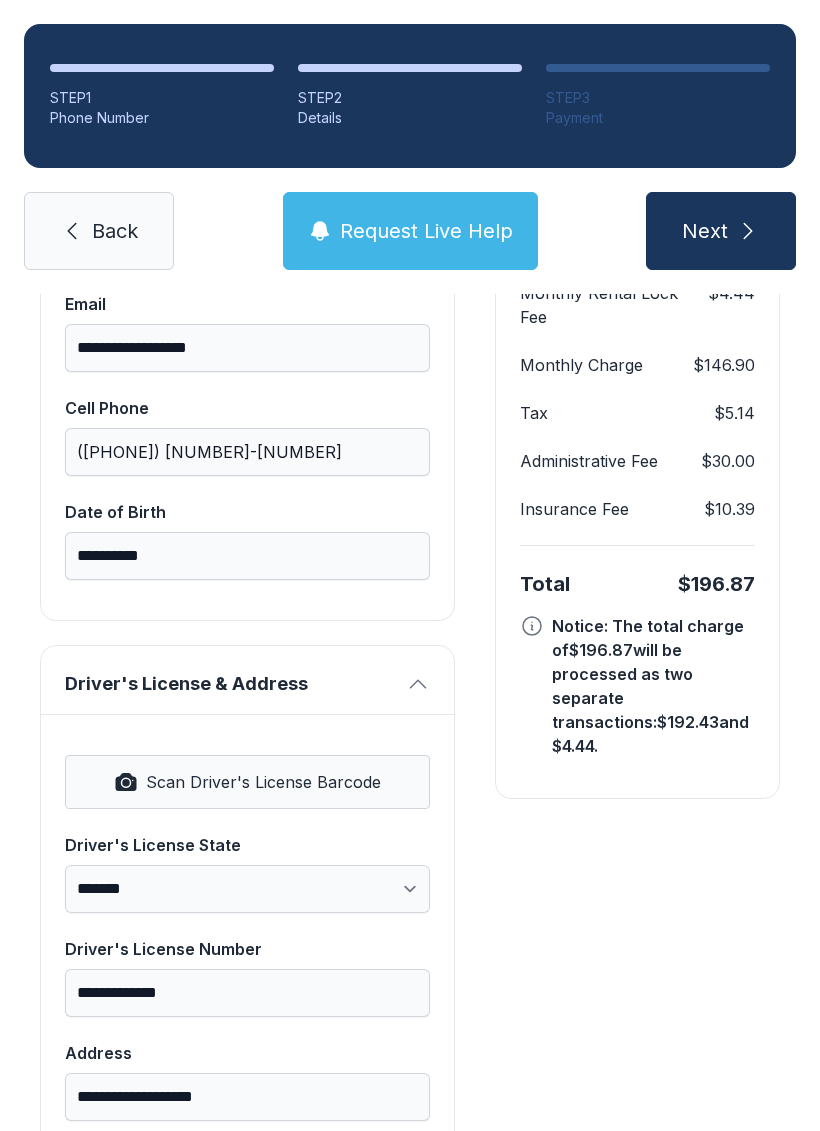 click on "Next" at bounding box center (721, 231) 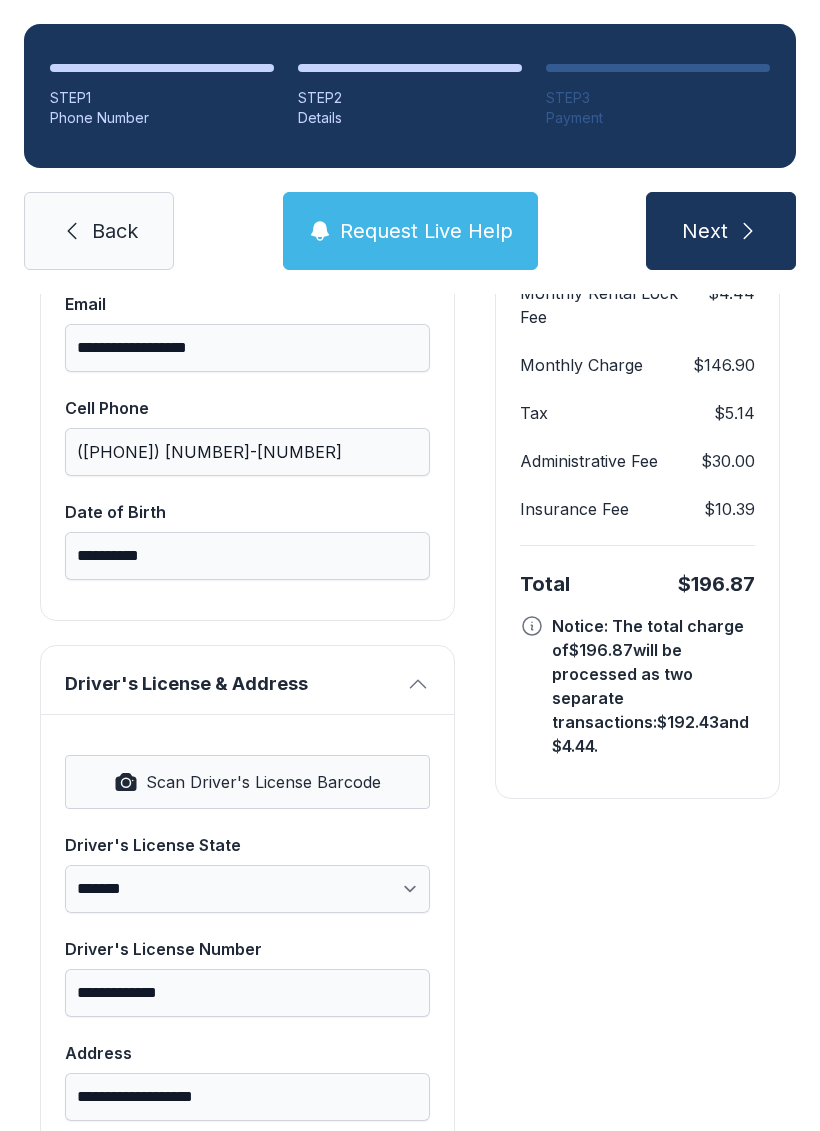 click on "Next" at bounding box center (721, 231) 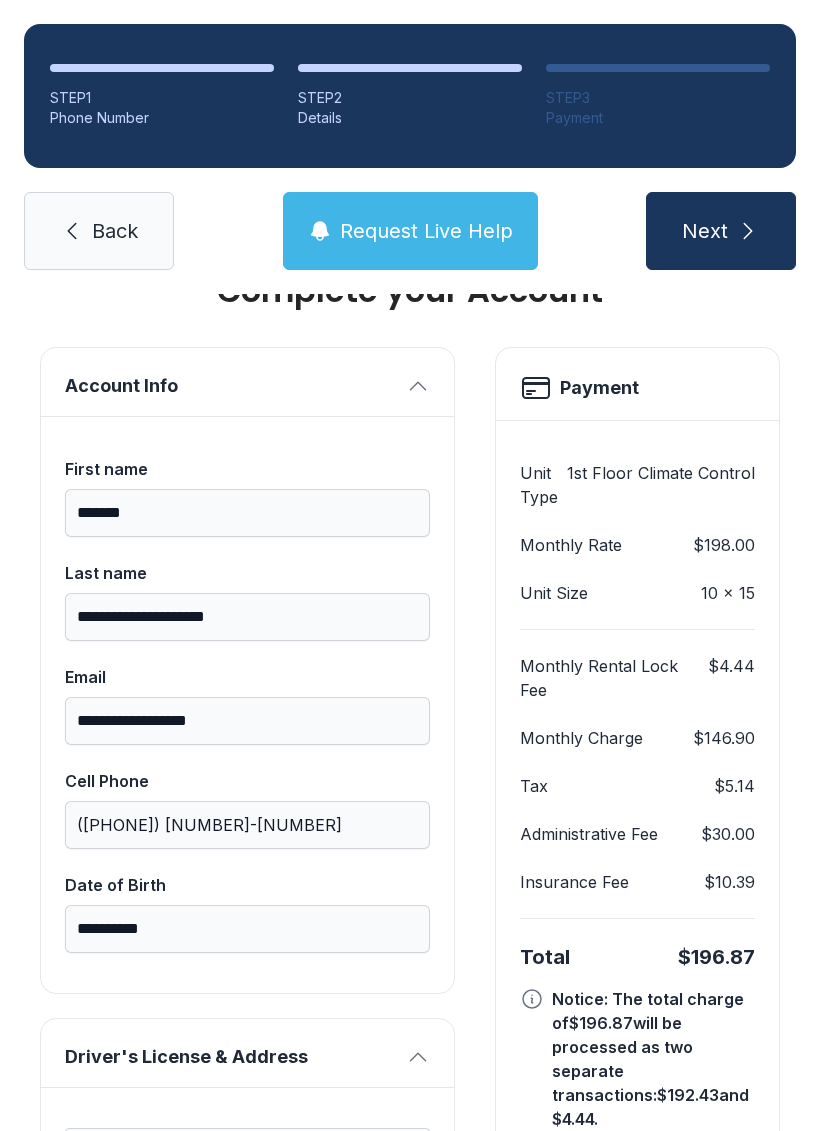 scroll, scrollTop: 55, scrollLeft: 0, axis: vertical 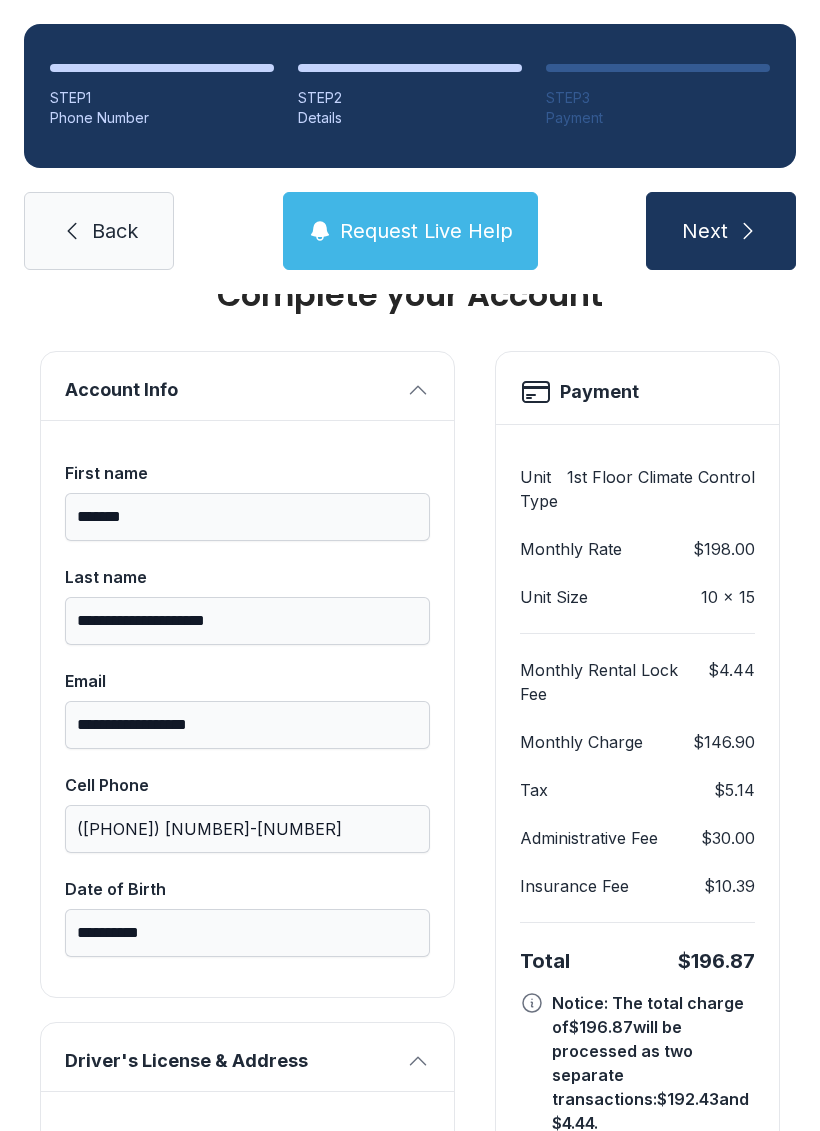 click on "Next" at bounding box center (721, 231) 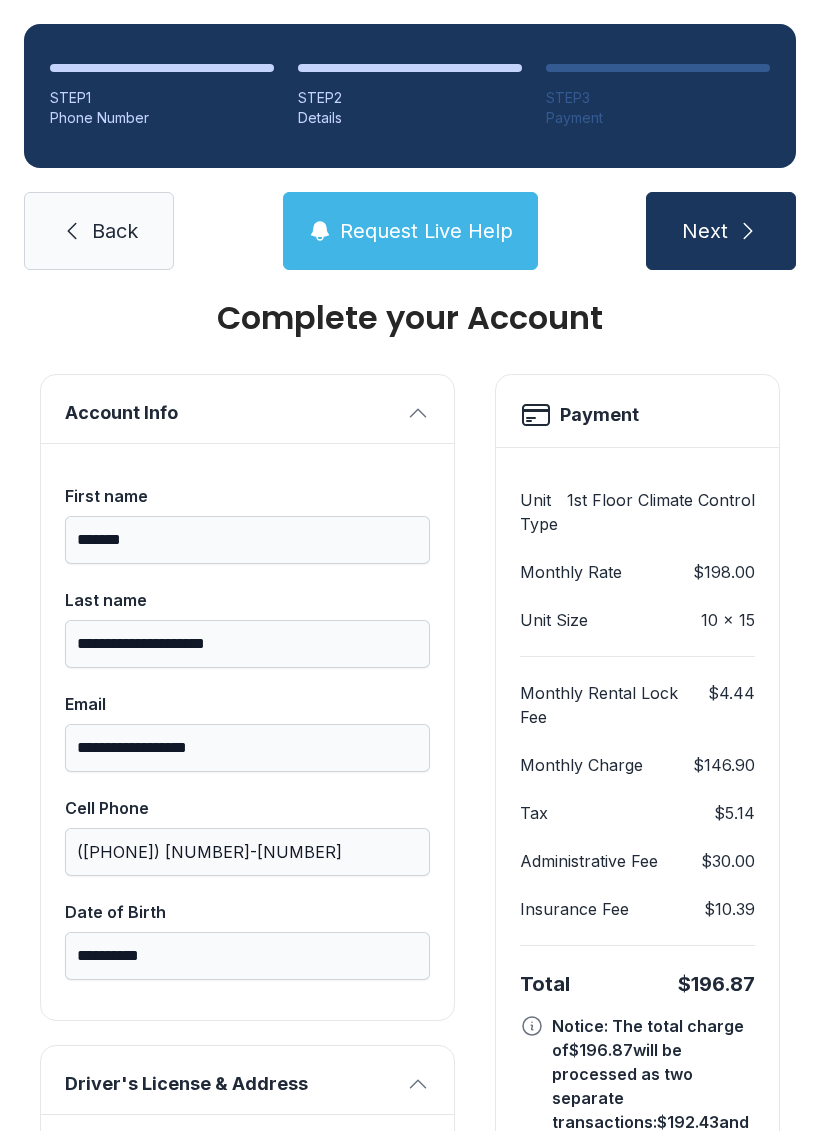 scroll, scrollTop: 34, scrollLeft: 0, axis: vertical 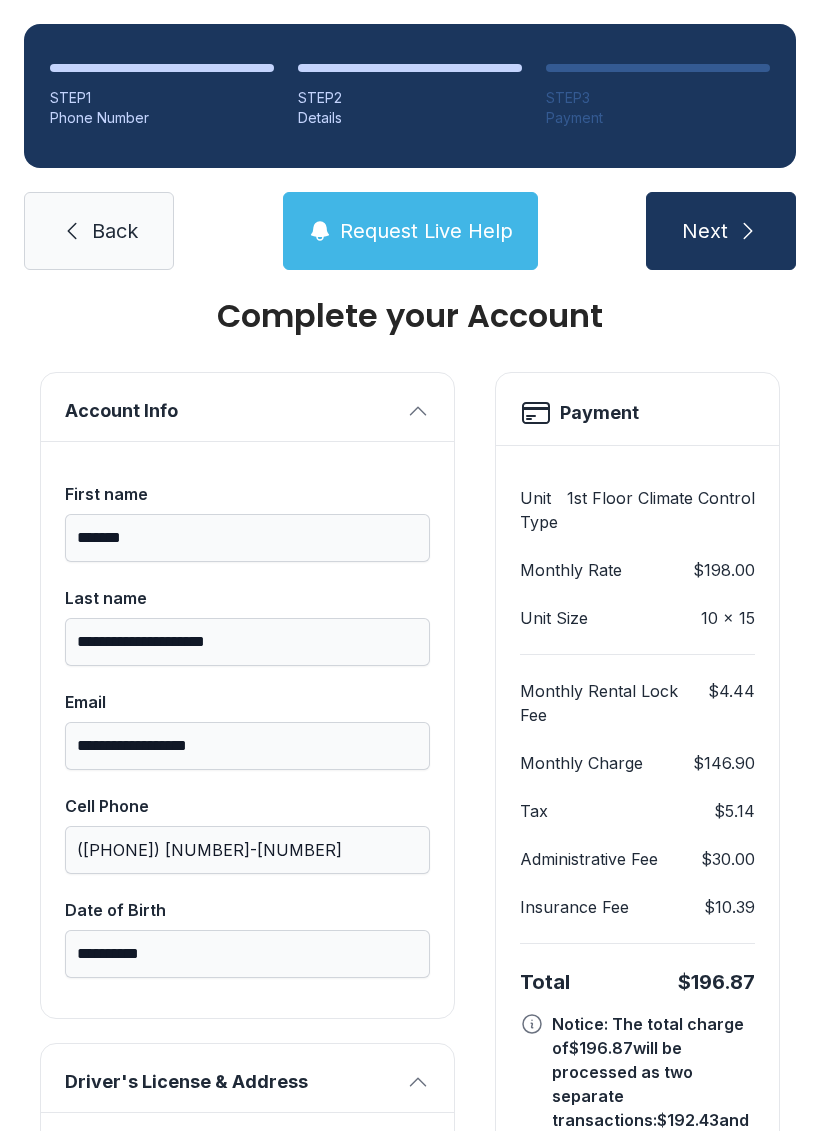 click on "Payment" at bounding box center [637, 413] 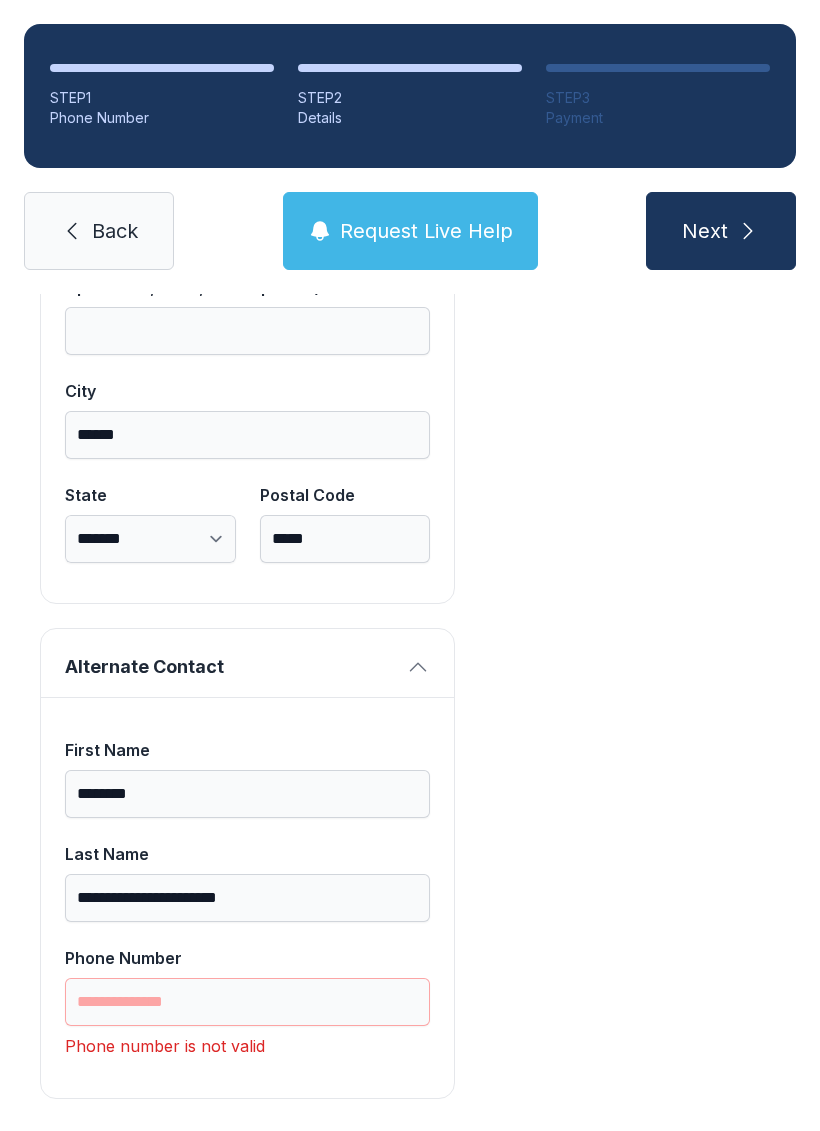 scroll, scrollTop: 1301, scrollLeft: 0, axis: vertical 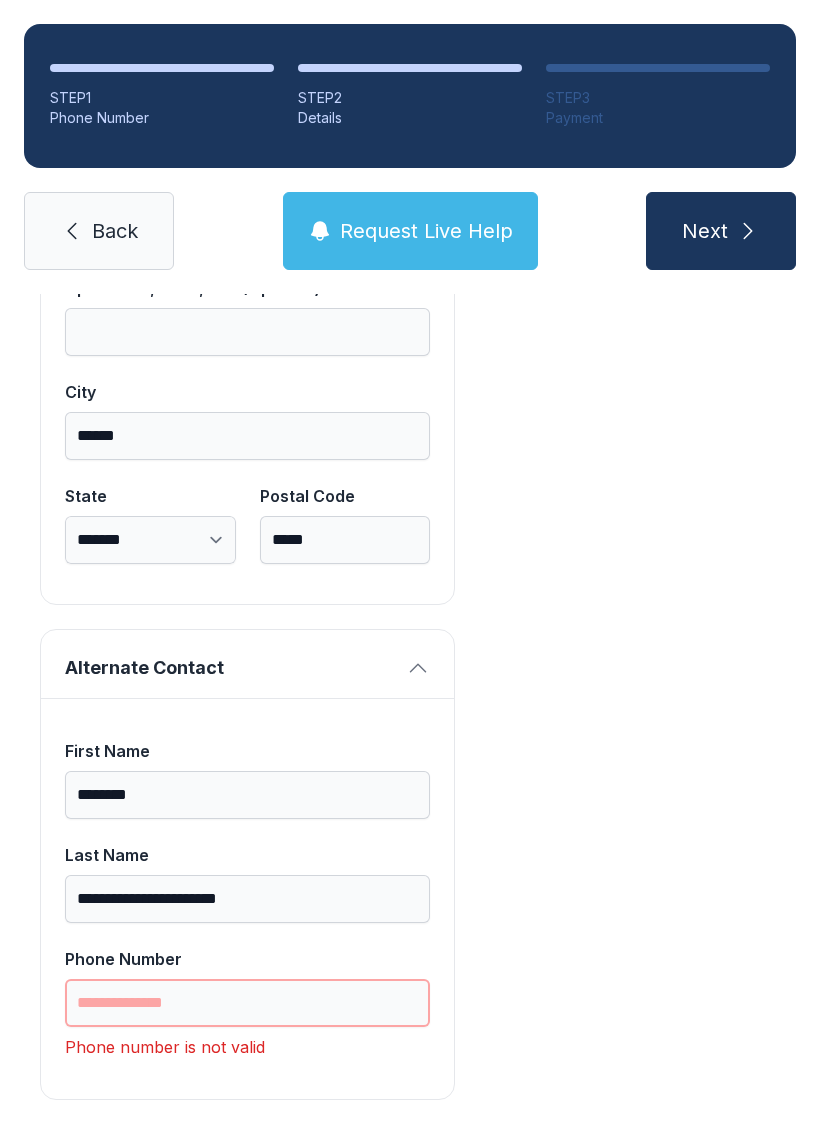 click on "Phone Number" at bounding box center [247, 1003] 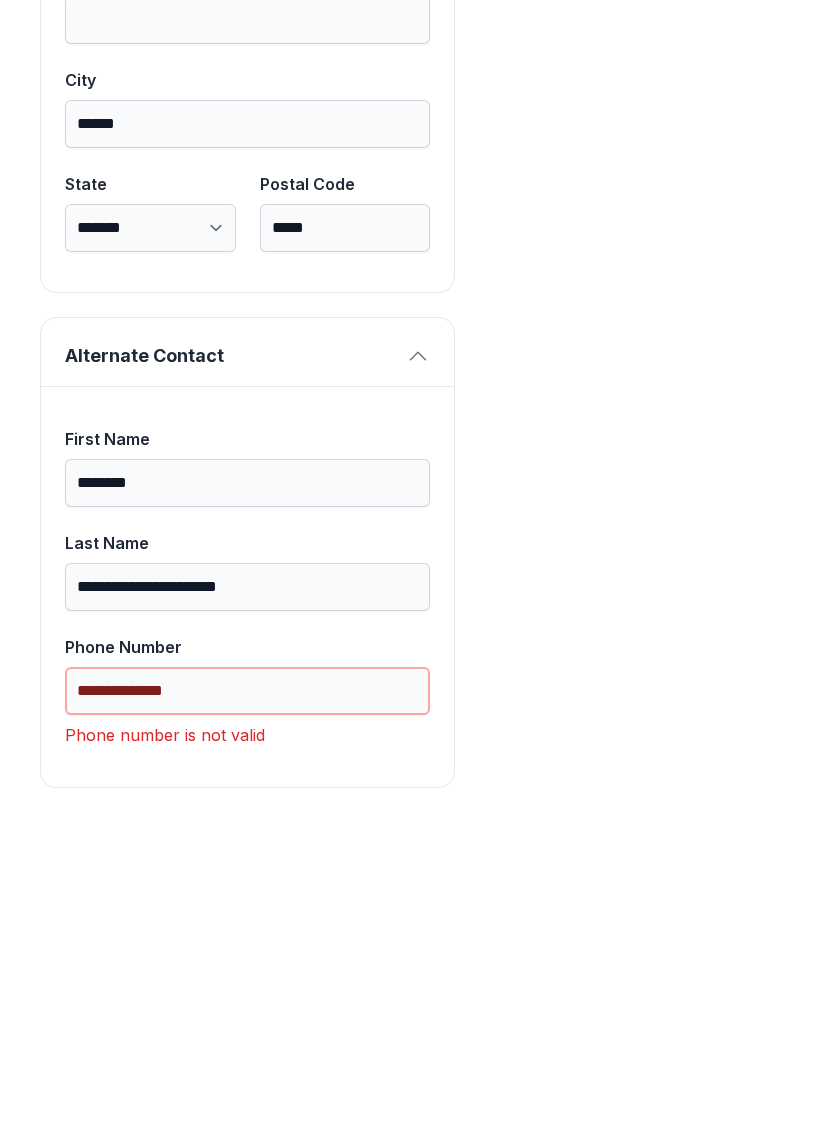 scroll, scrollTop: 1269, scrollLeft: 0, axis: vertical 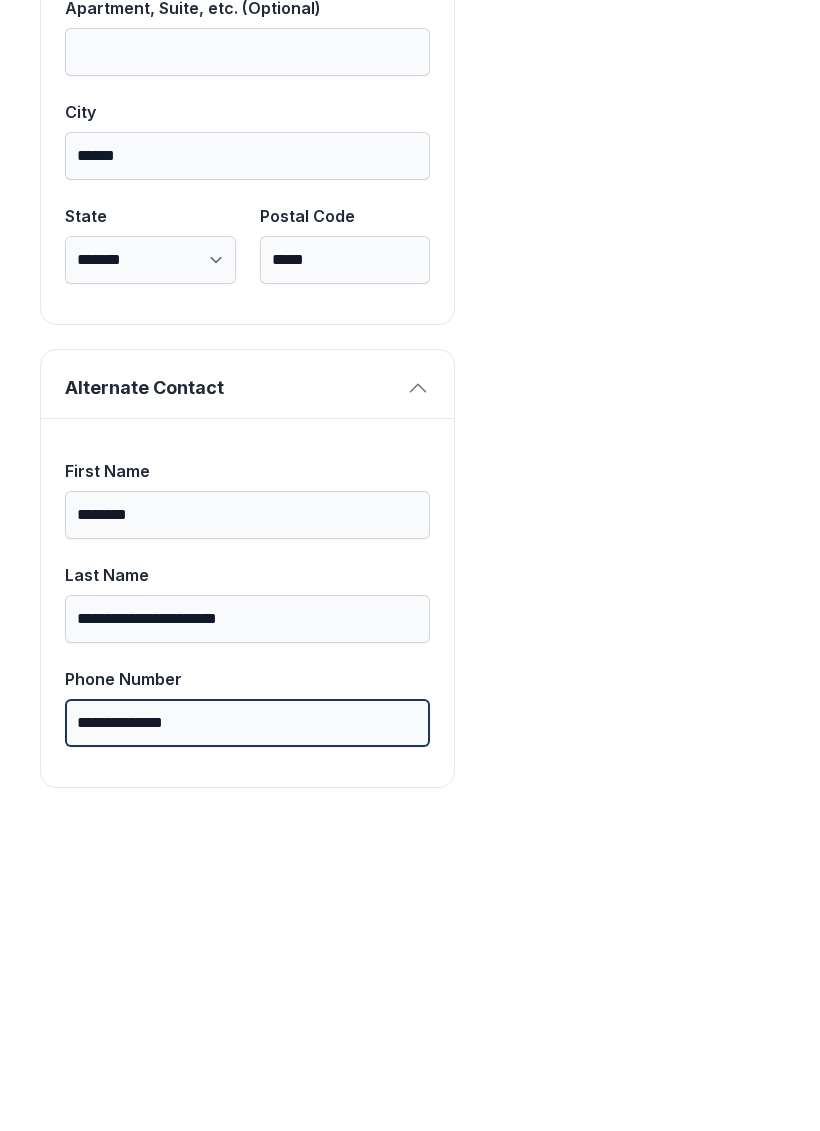 type on "**********" 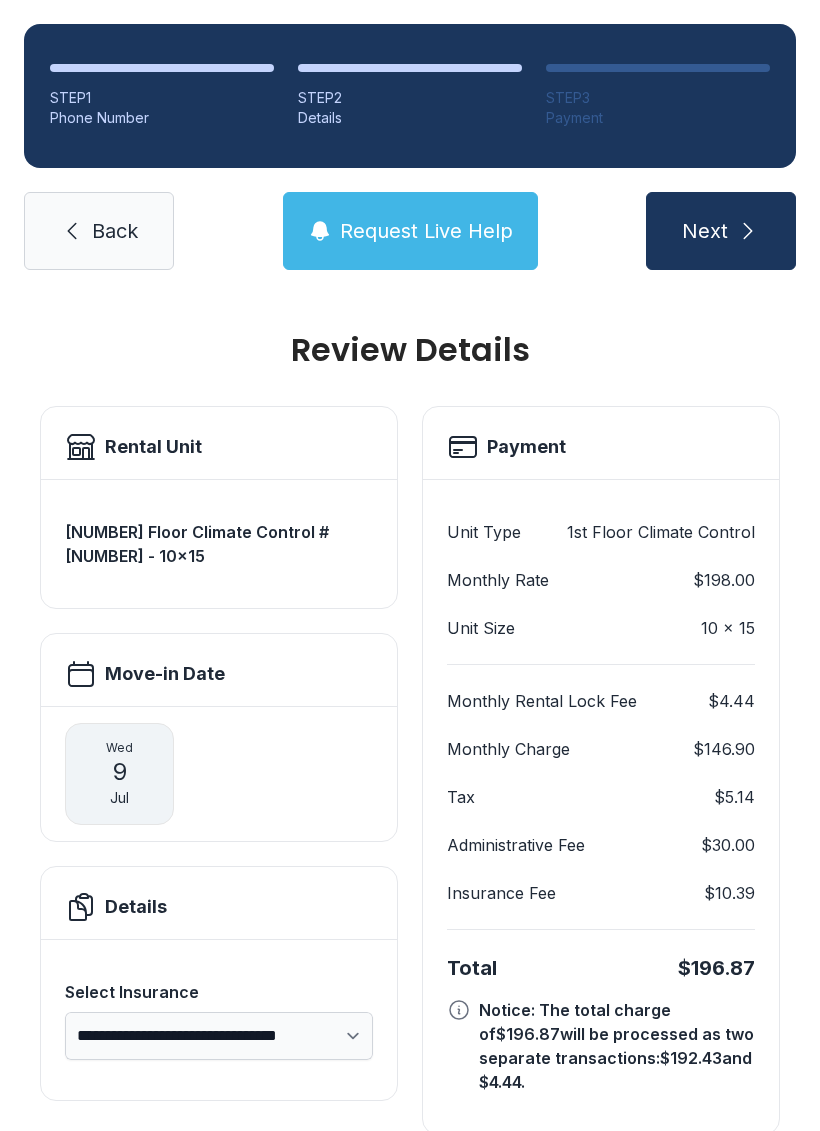 scroll, scrollTop: 0, scrollLeft: 0, axis: both 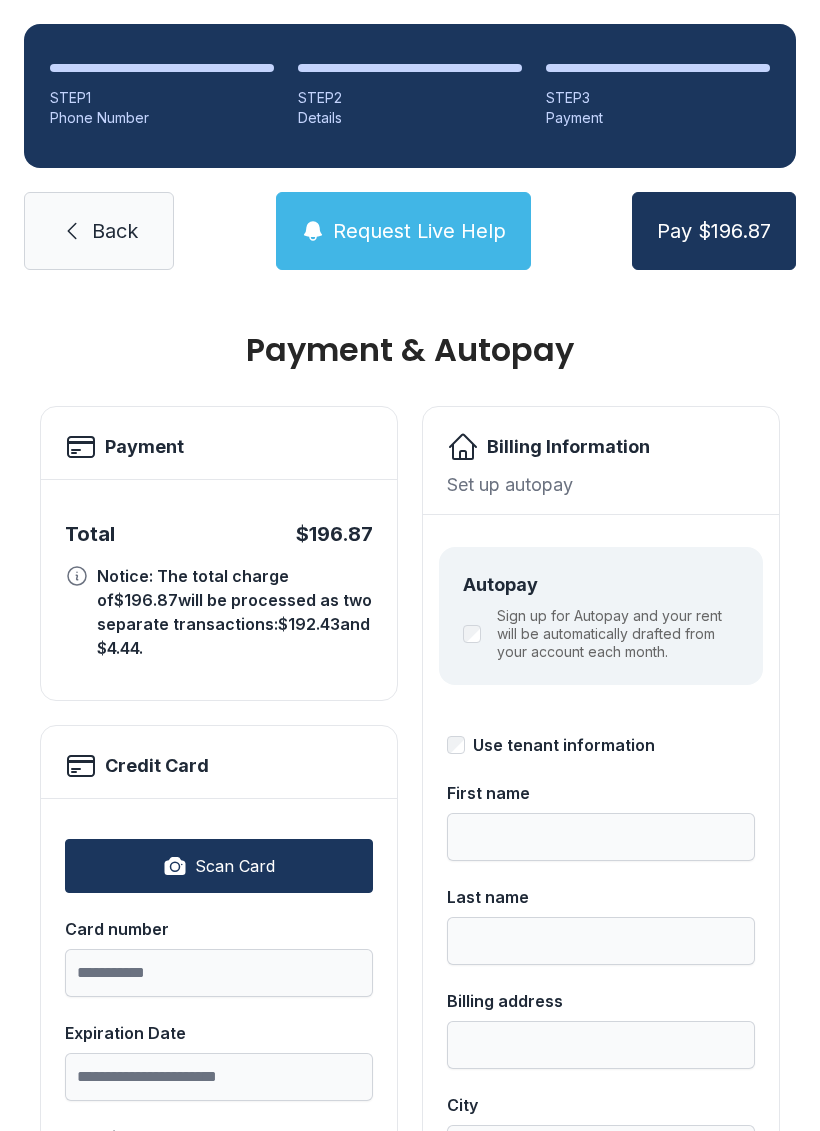 click on "Scan Card" at bounding box center (219, 866) 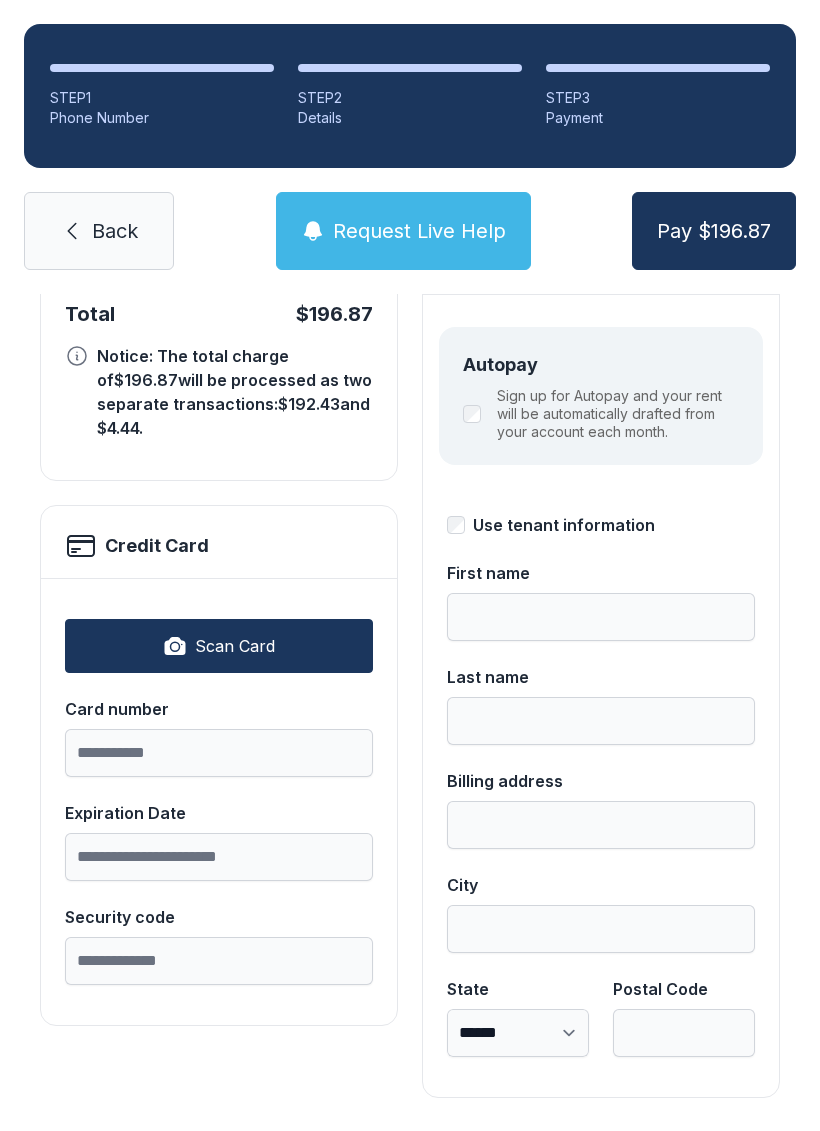 scroll, scrollTop: 218, scrollLeft: 0, axis: vertical 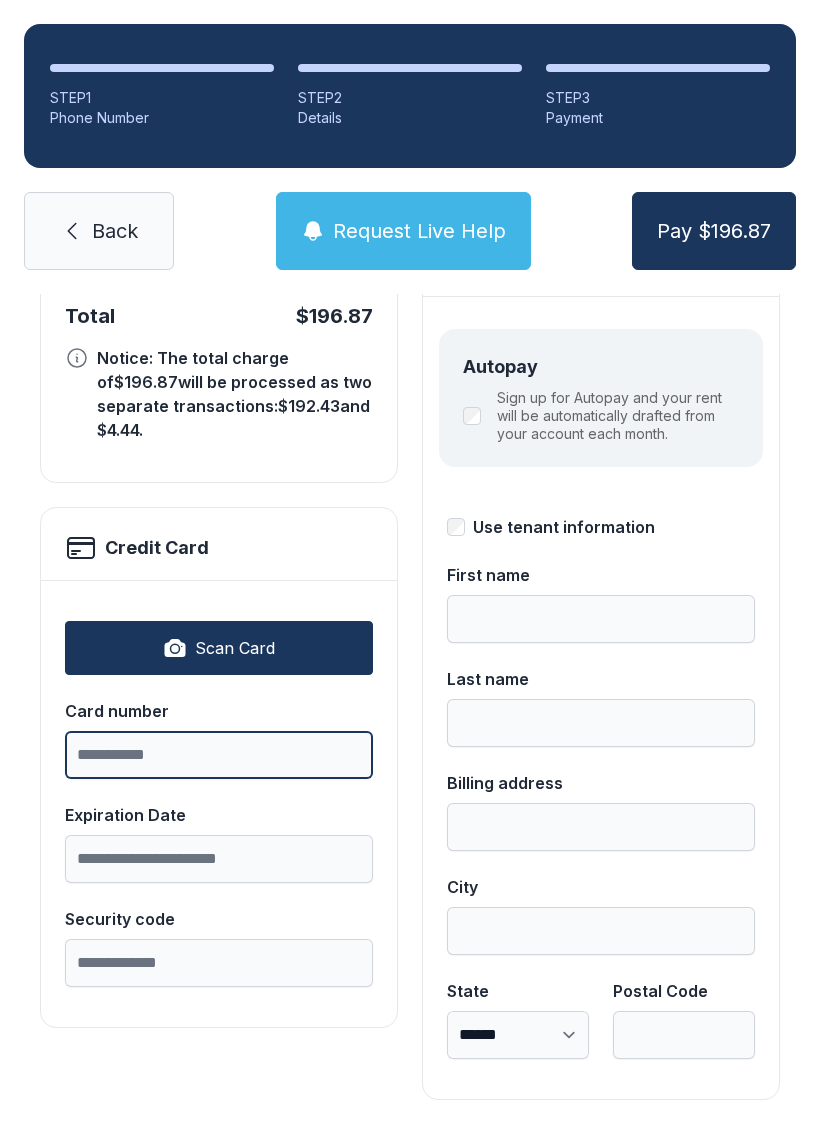 click on "Card number" at bounding box center [219, 755] 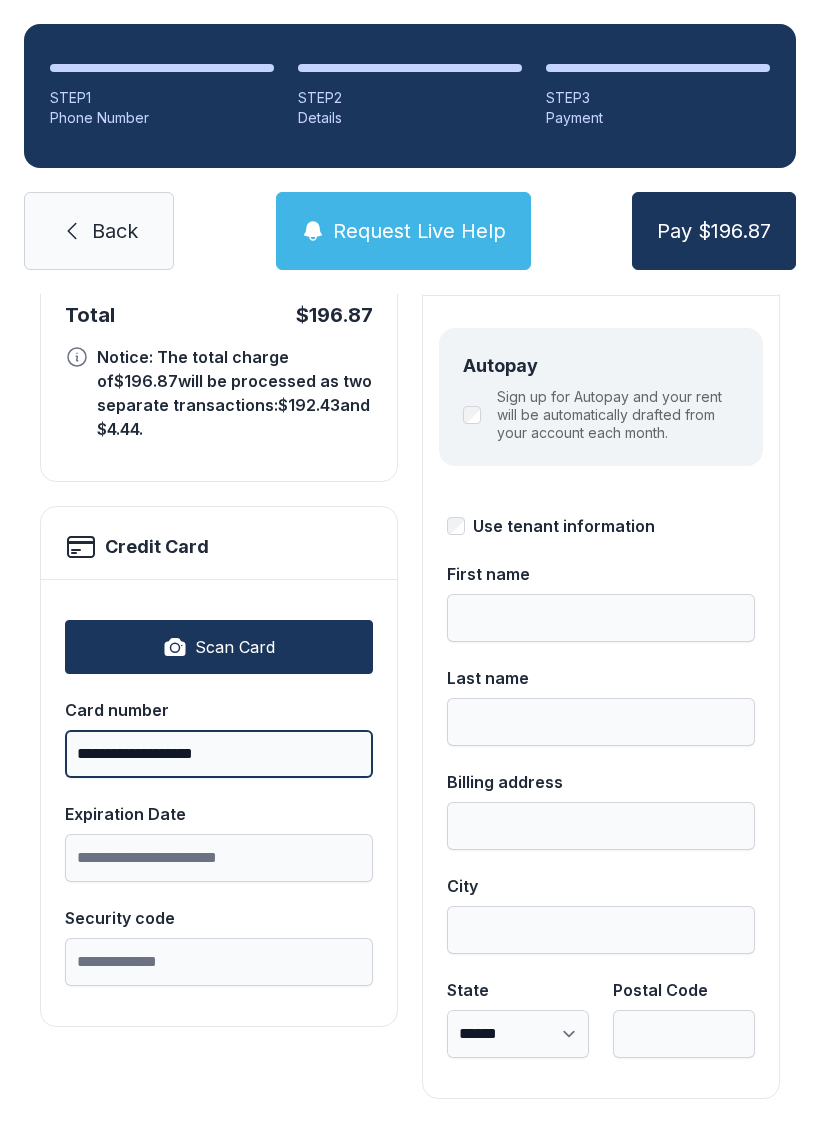 scroll, scrollTop: 218, scrollLeft: 0, axis: vertical 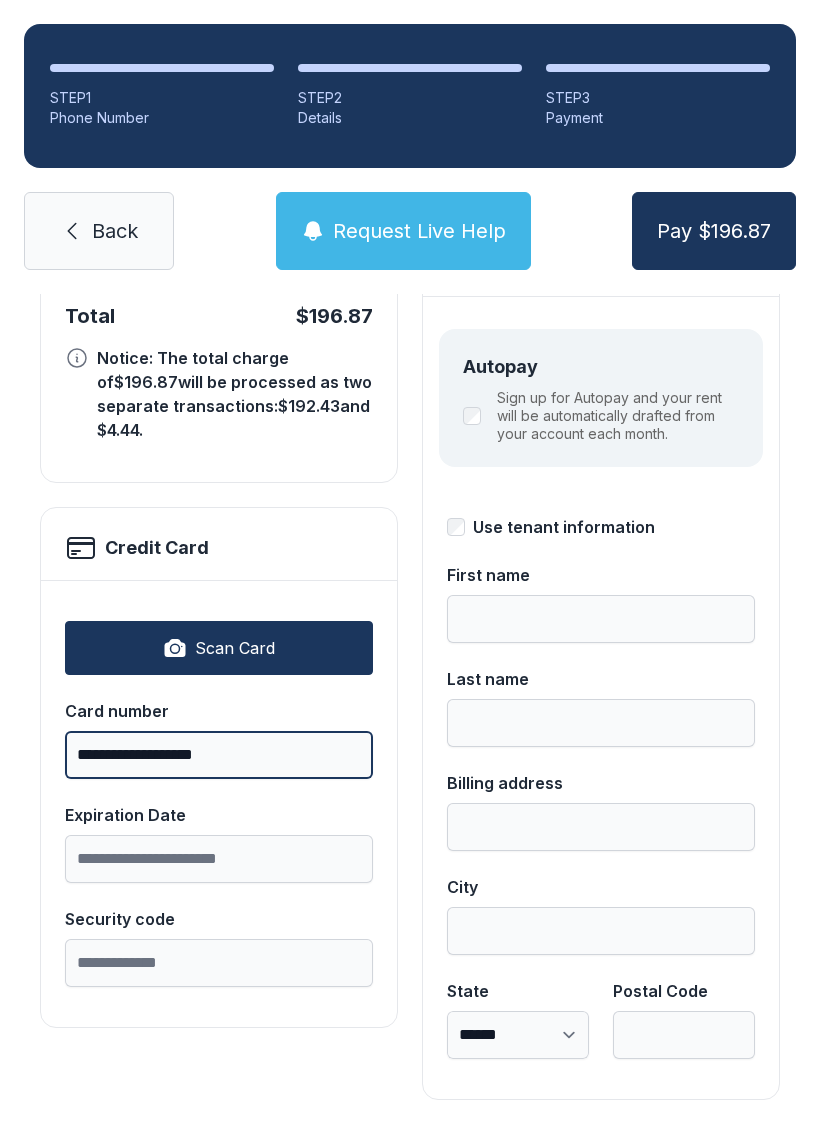 click on "**********" at bounding box center [219, 755] 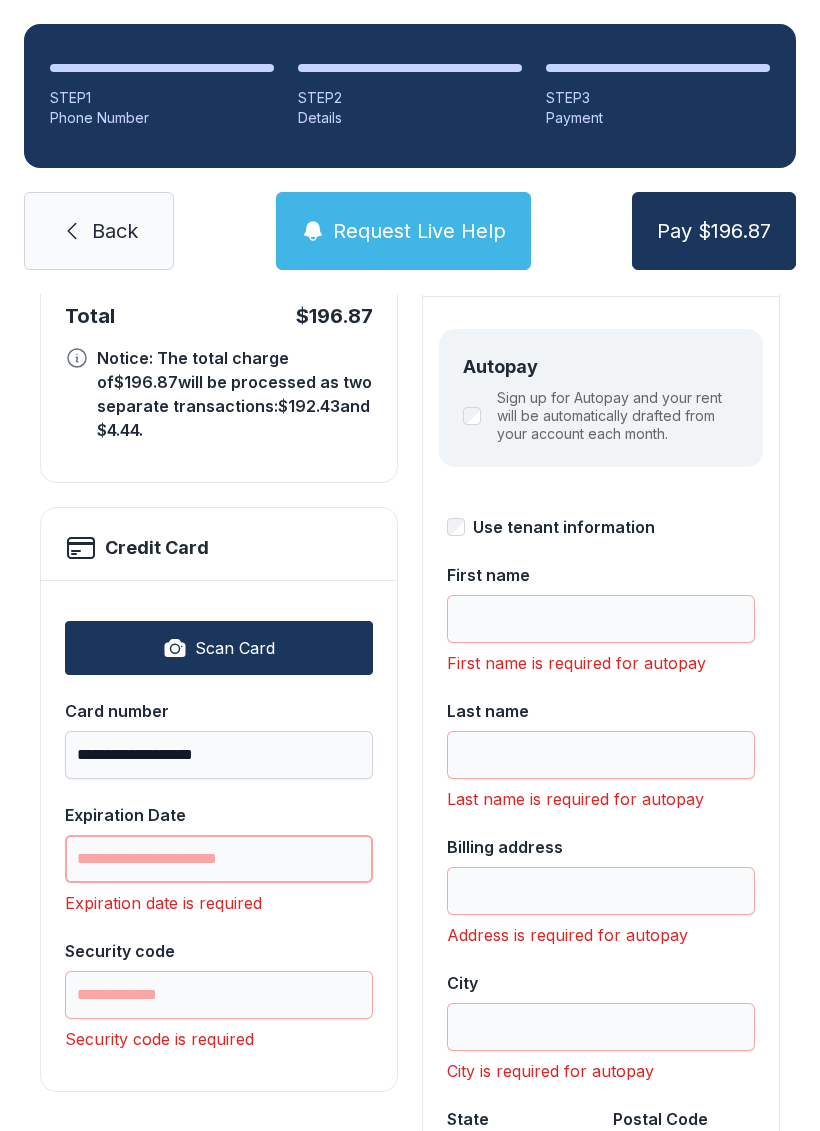 scroll, scrollTop: 49, scrollLeft: 0, axis: vertical 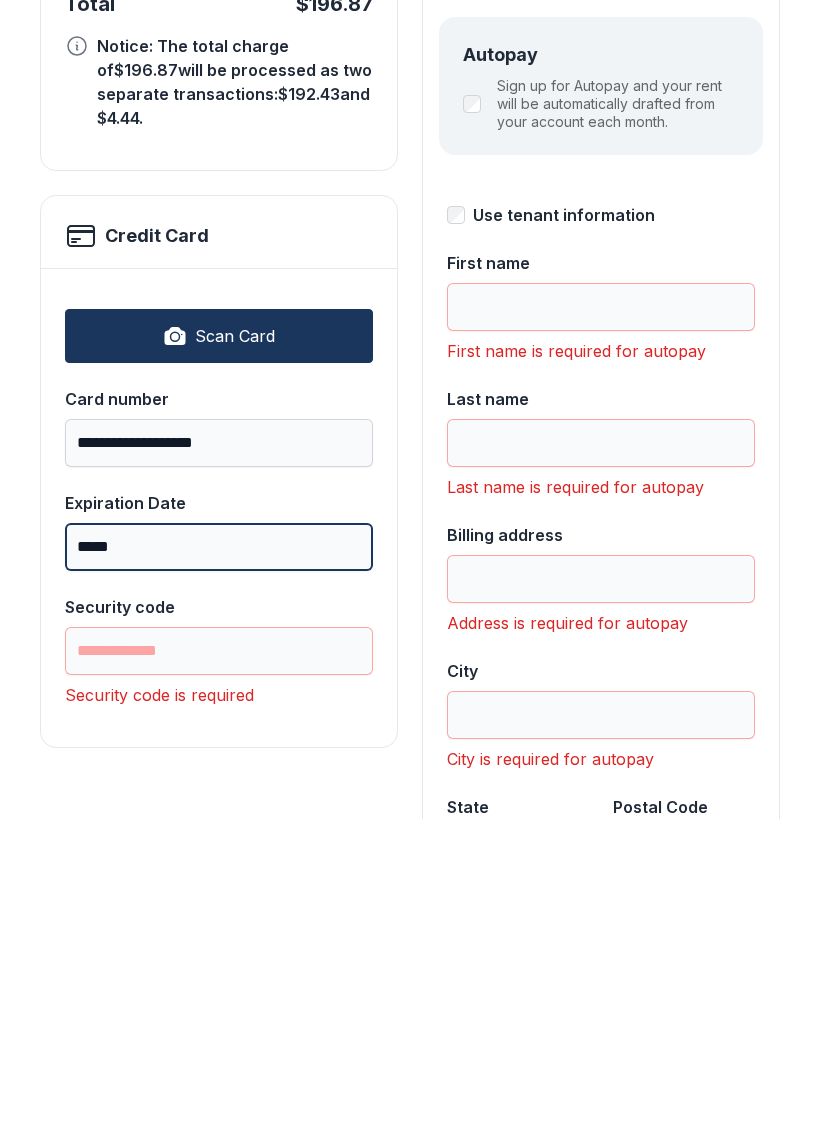 type on "*****" 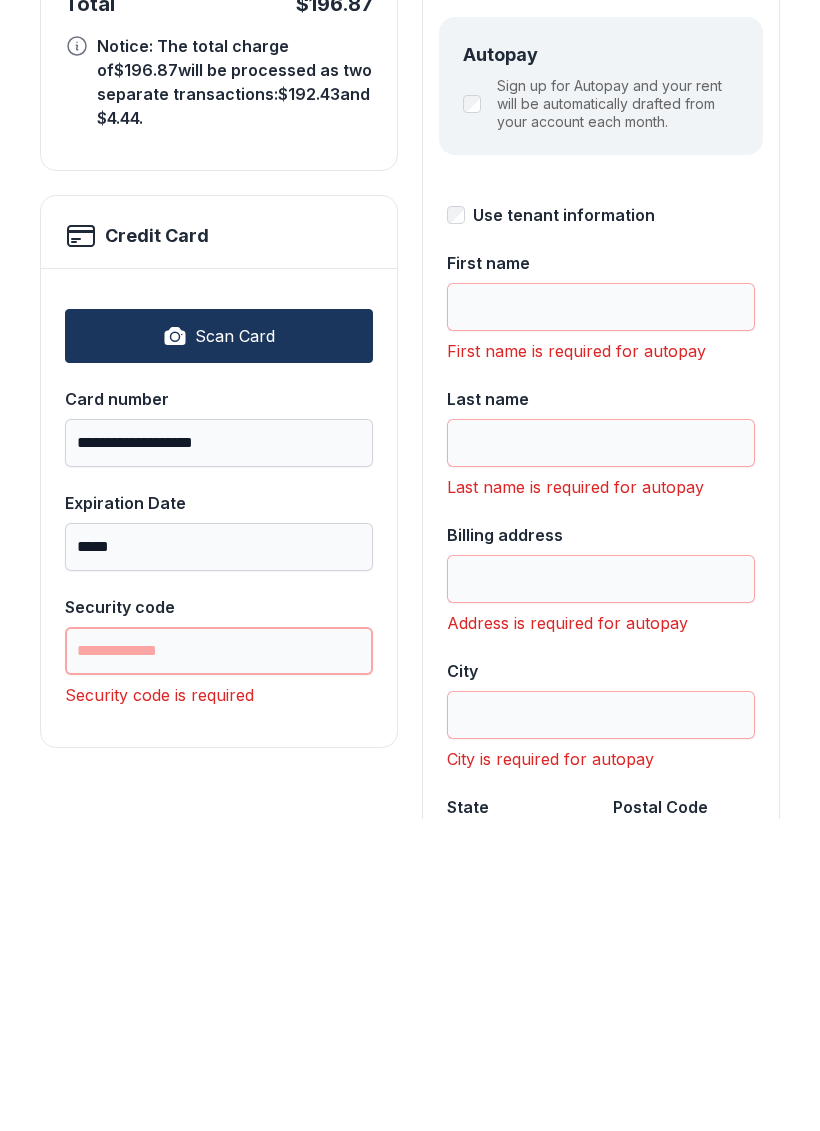 click on "Security code" at bounding box center [219, 963] 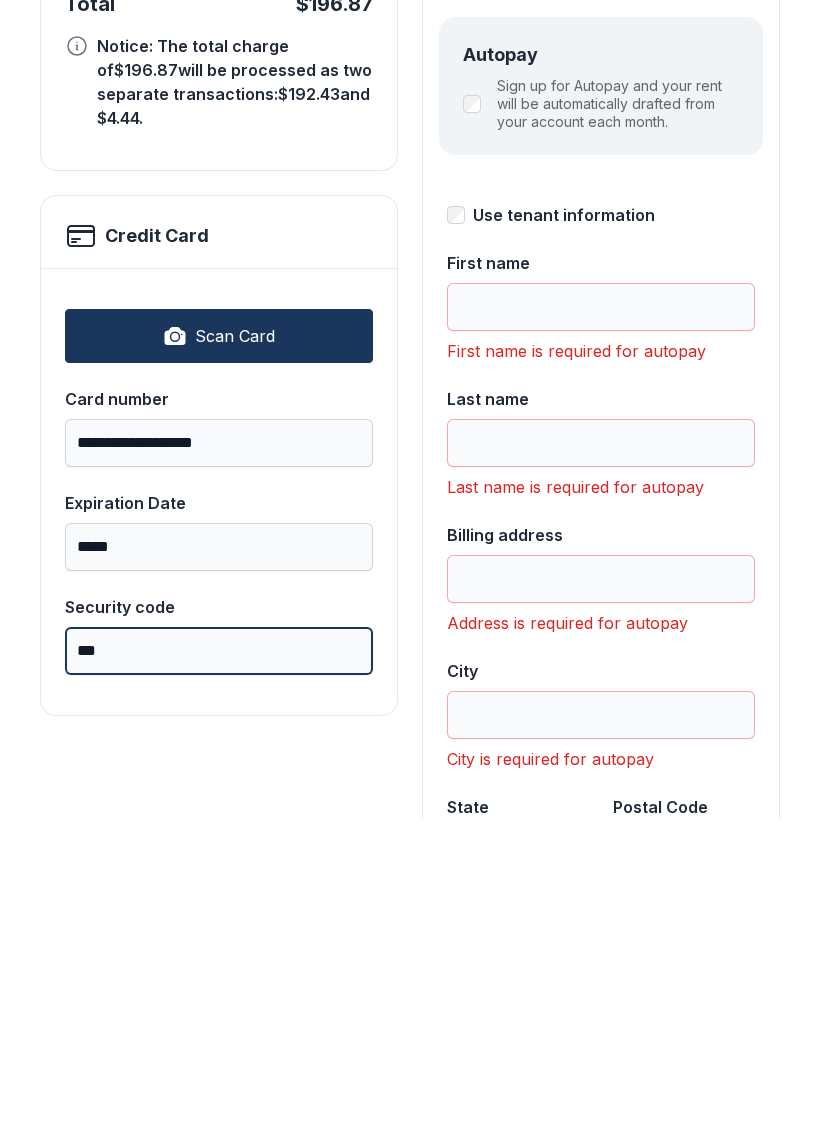 type on "***" 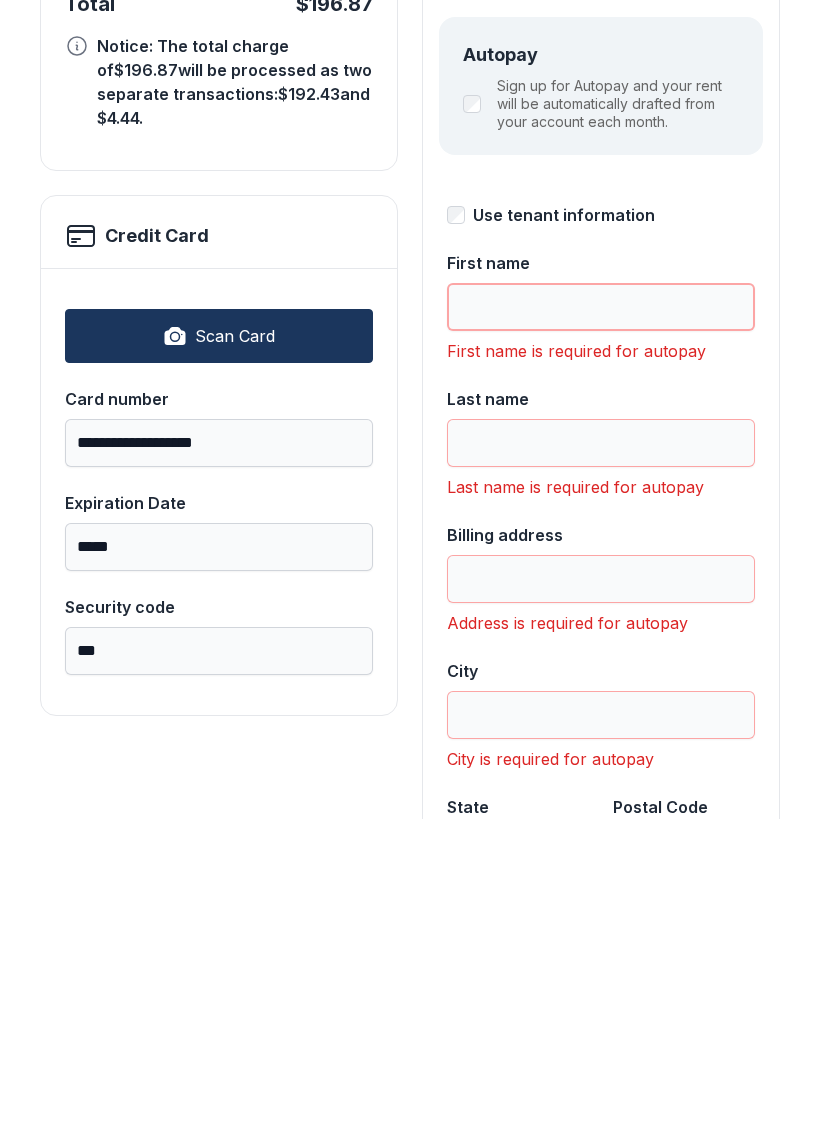 click on "First name" at bounding box center [601, 619] 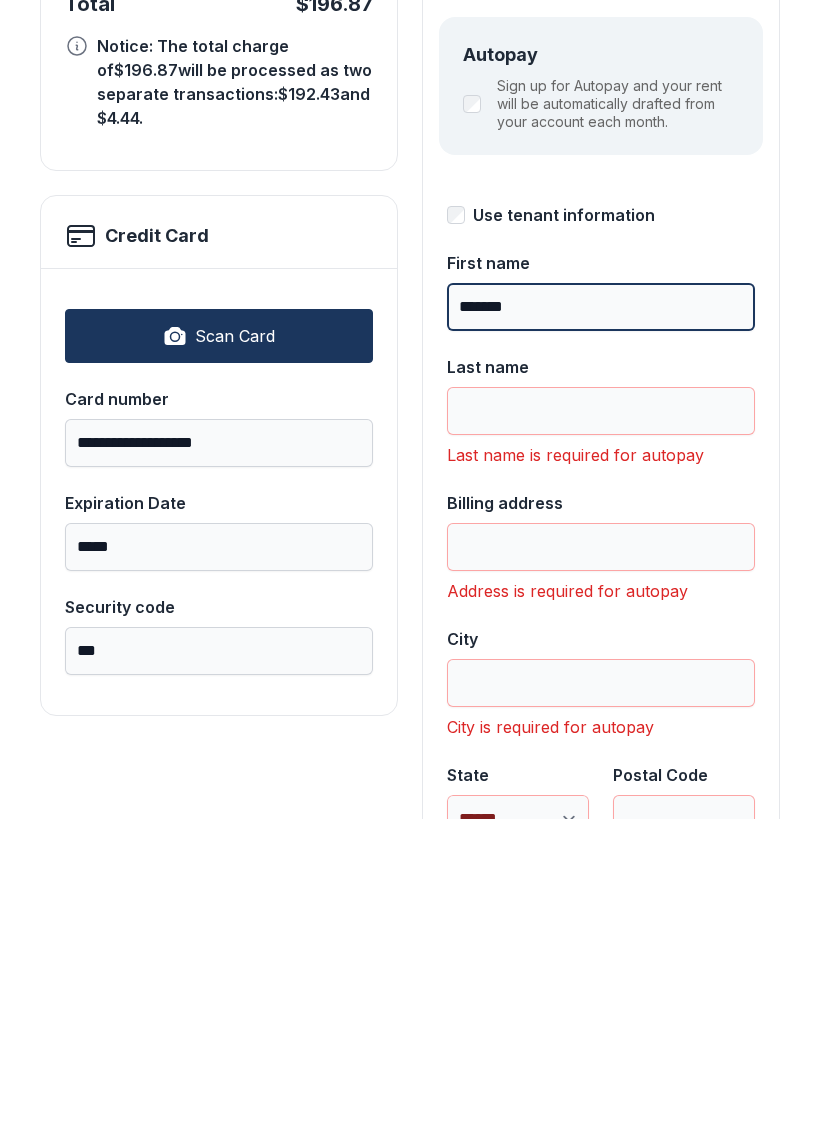 type on "*******" 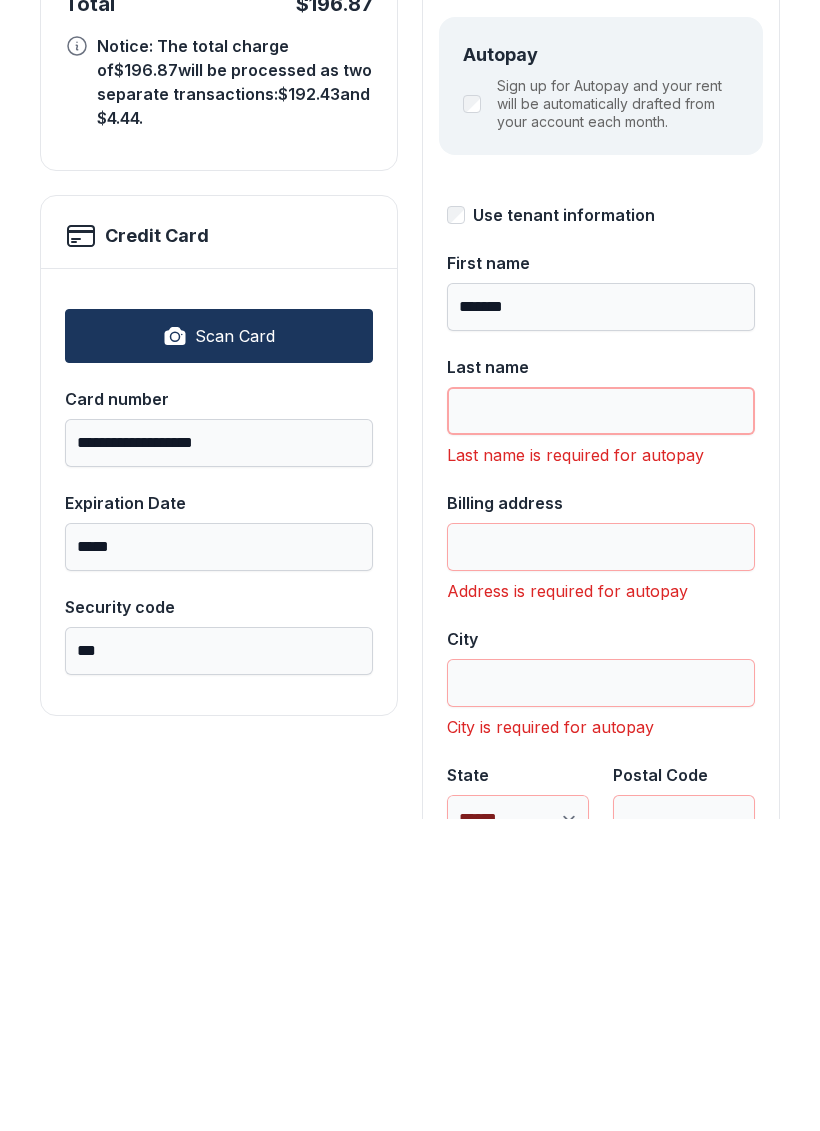 click on "Last name" at bounding box center [601, 723] 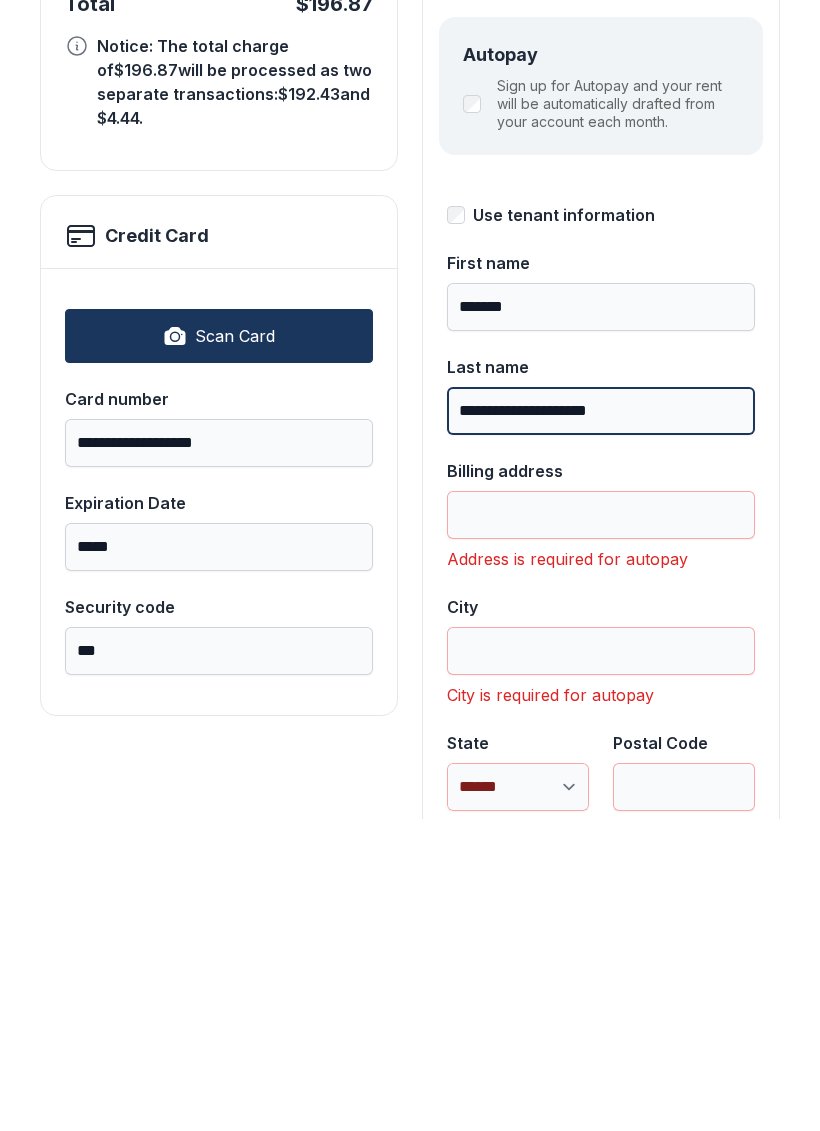type on "**********" 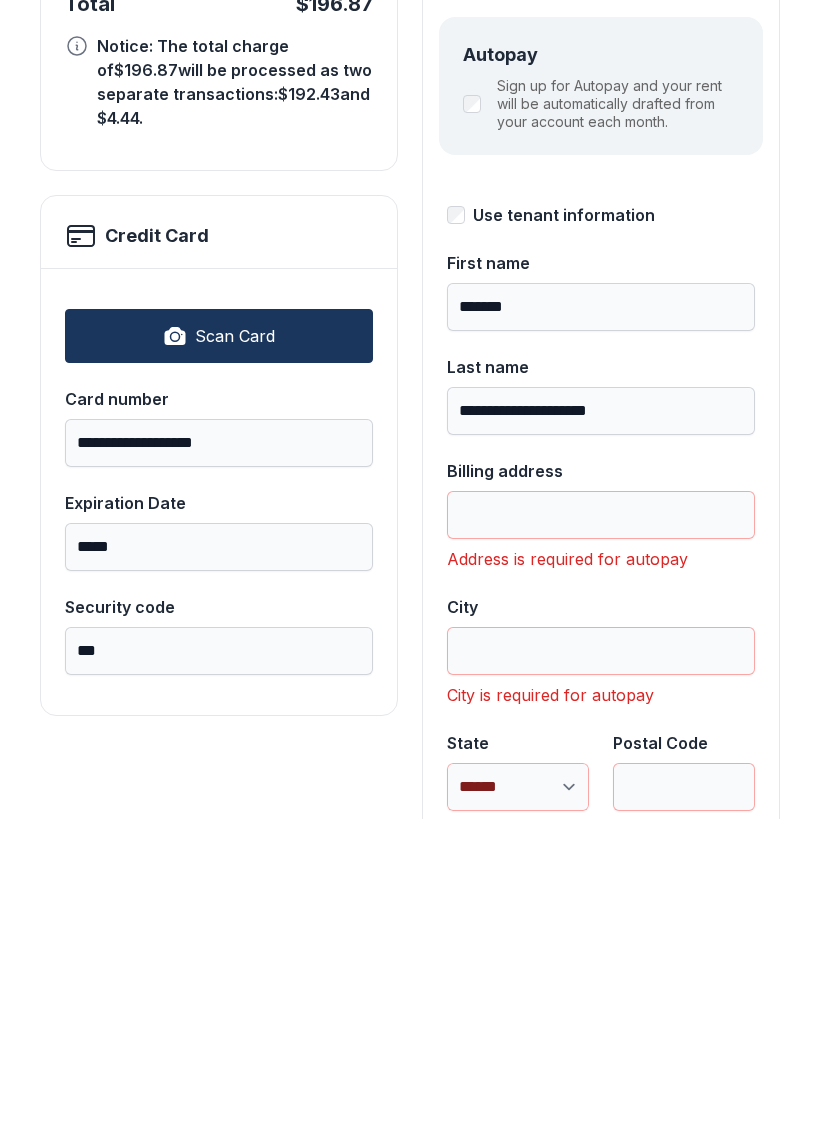 click on "Billing address" at bounding box center [601, 827] 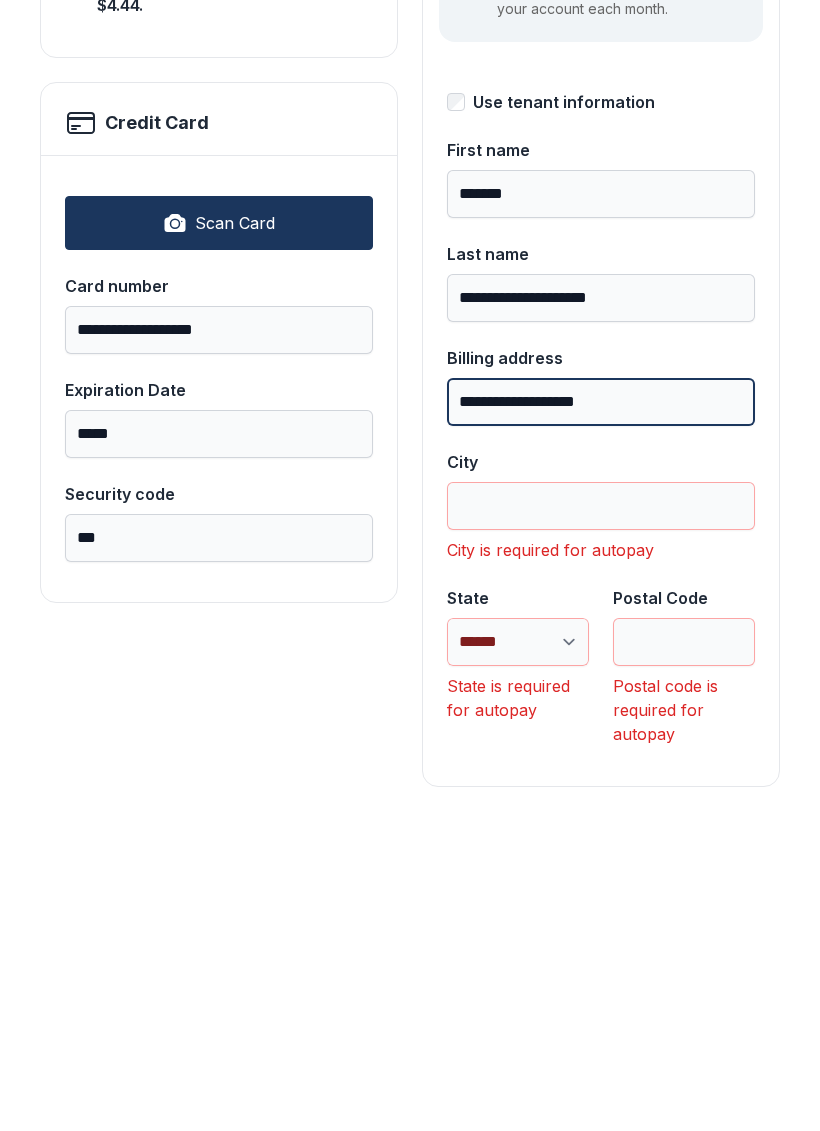 scroll, scrollTop: 330, scrollLeft: 0, axis: vertical 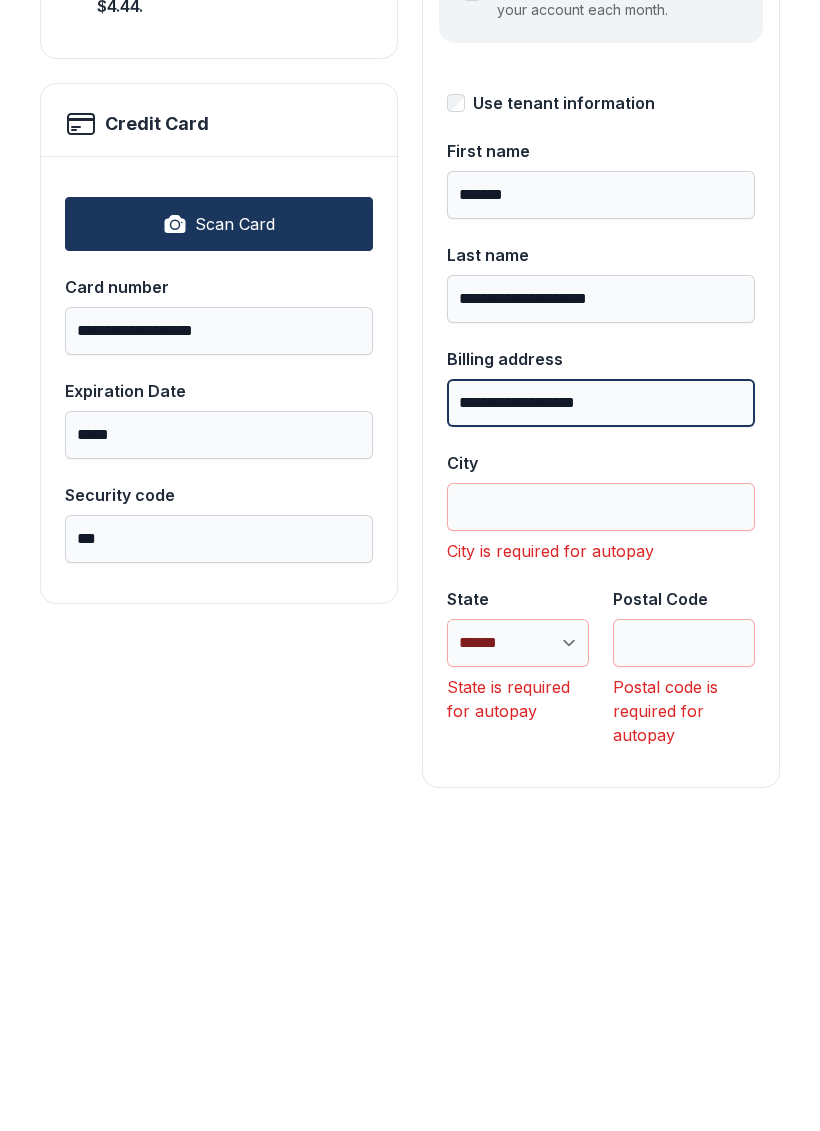 type on "**********" 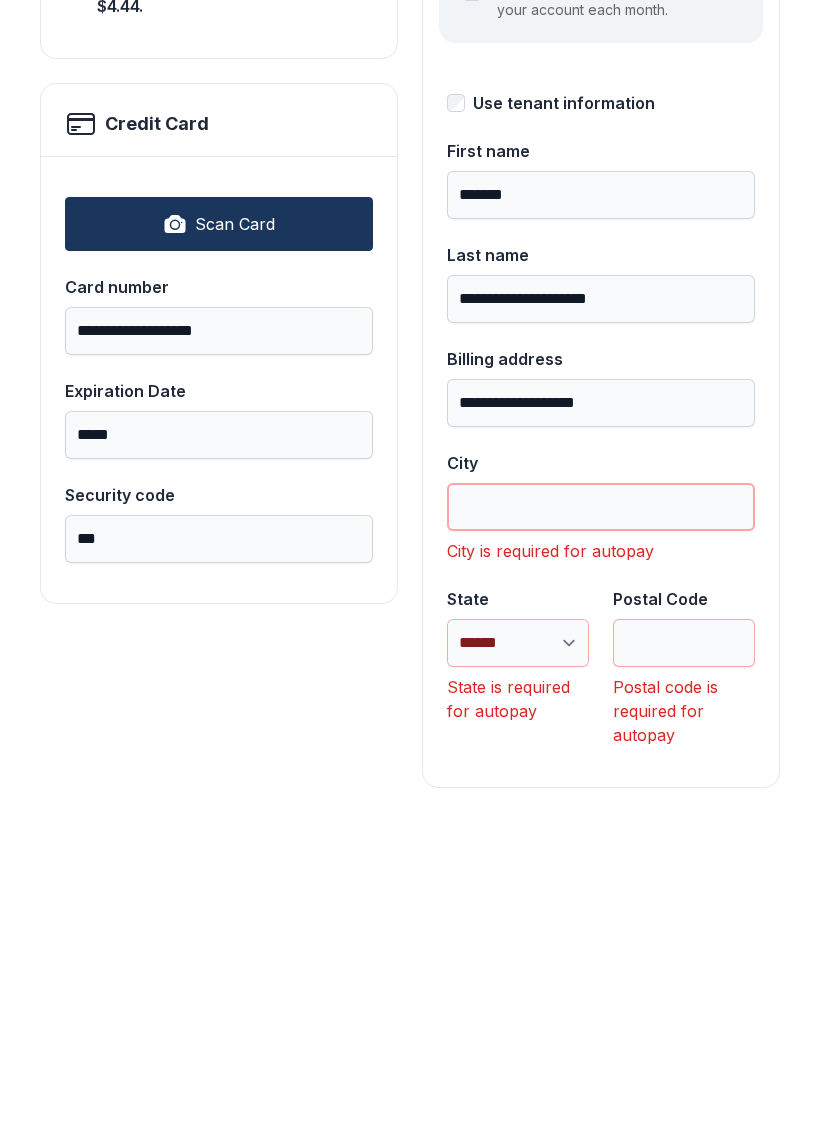 click on "City" at bounding box center (601, 819) 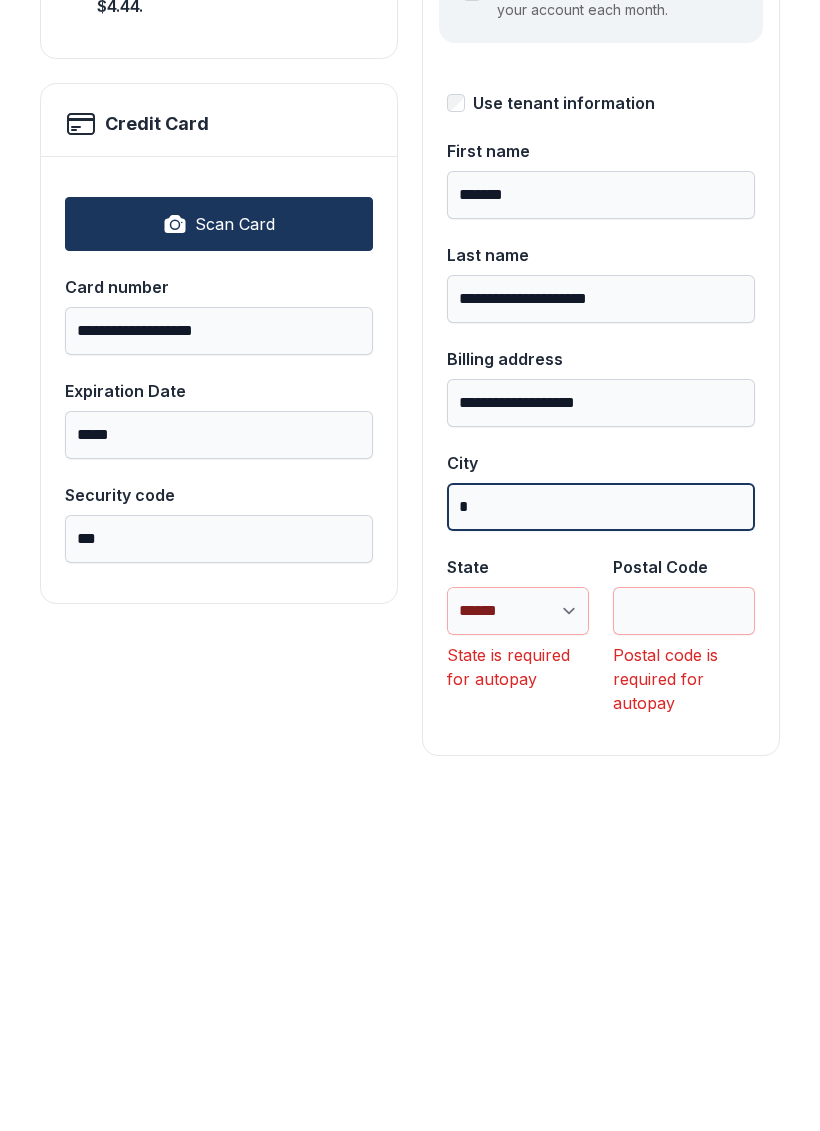 scroll, scrollTop: 298, scrollLeft: 0, axis: vertical 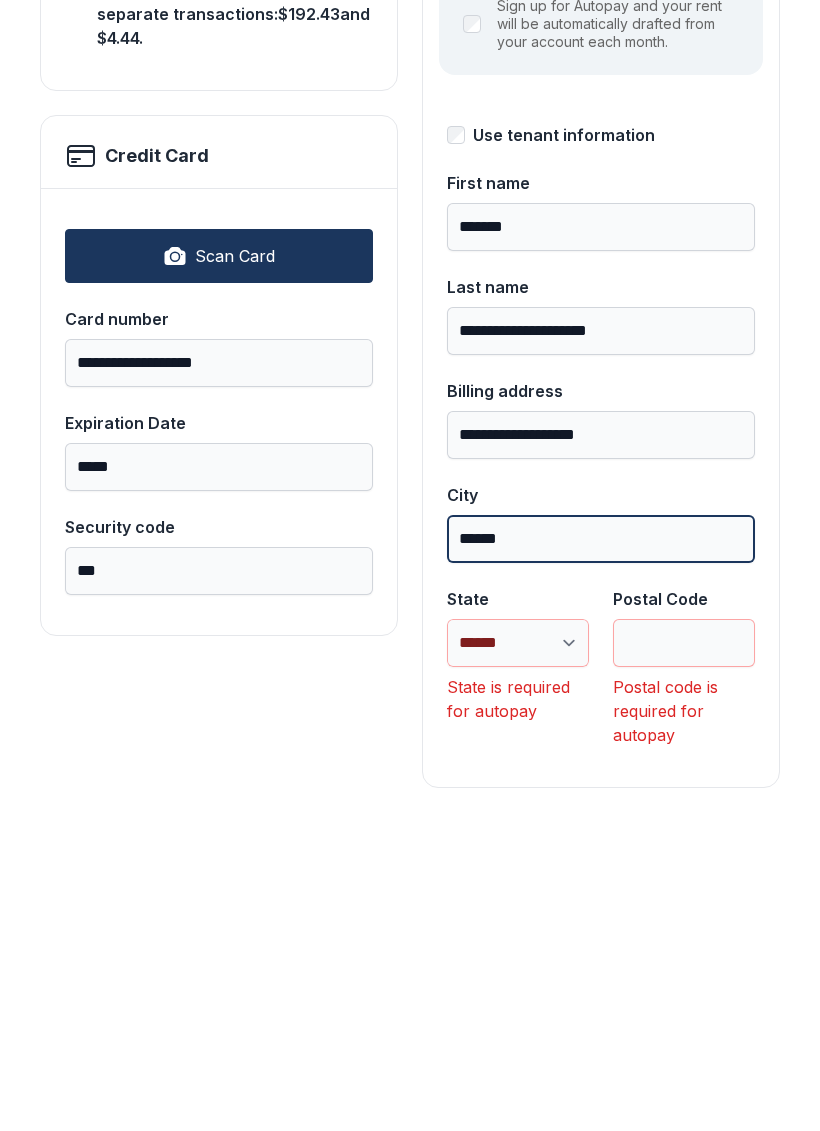 type on "******" 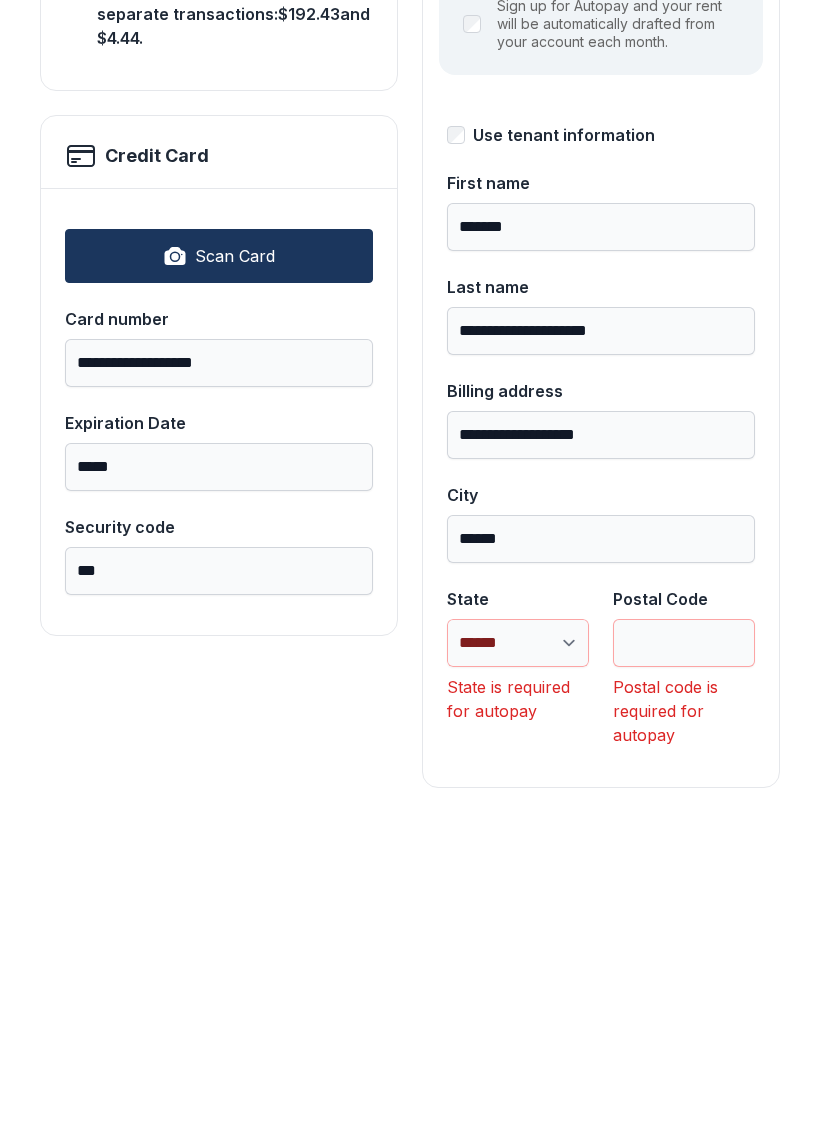 click on "State" at bounding box center [518, 911] 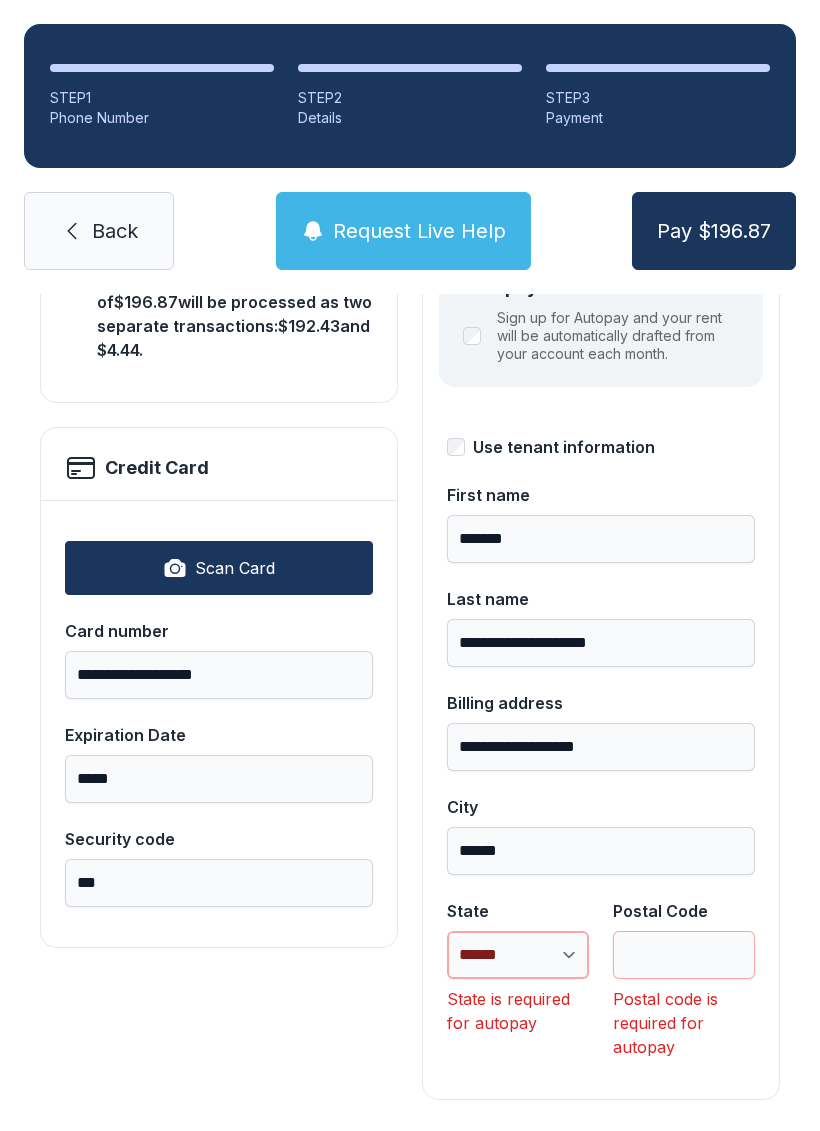 select on "**" 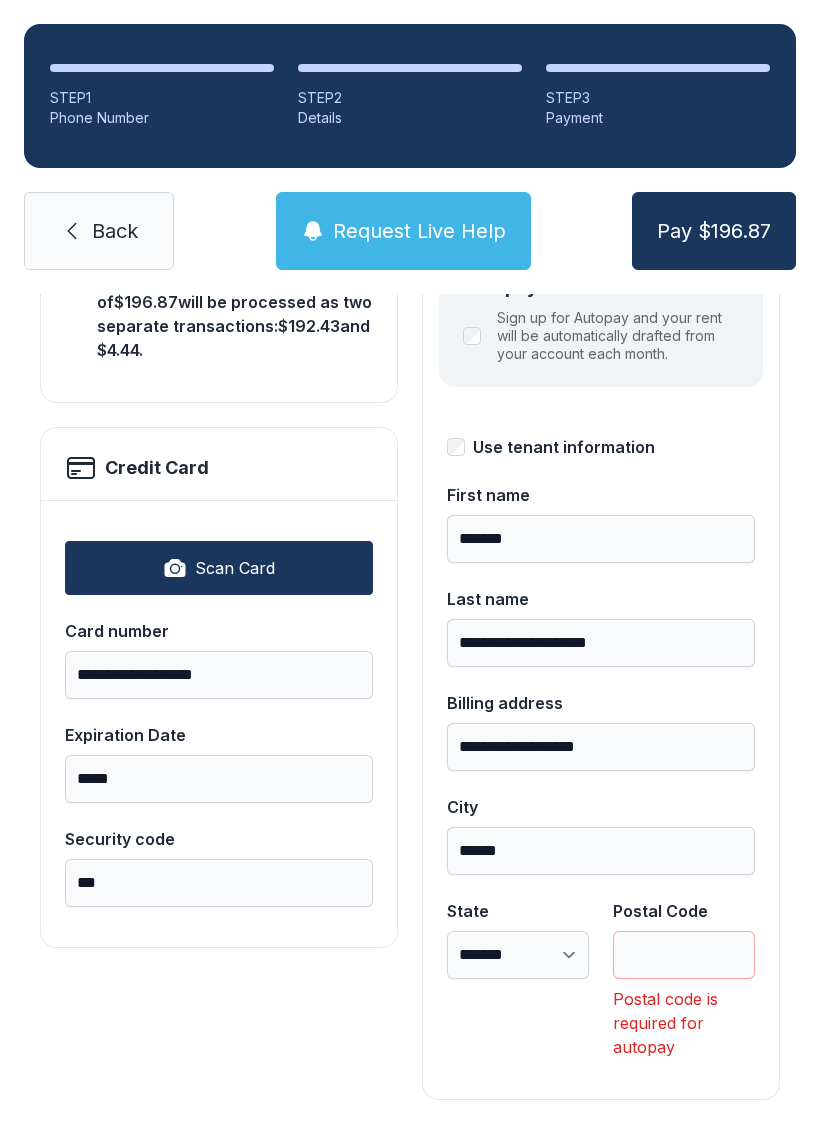 click on "Postal Code" at bounding box center (684, 955) 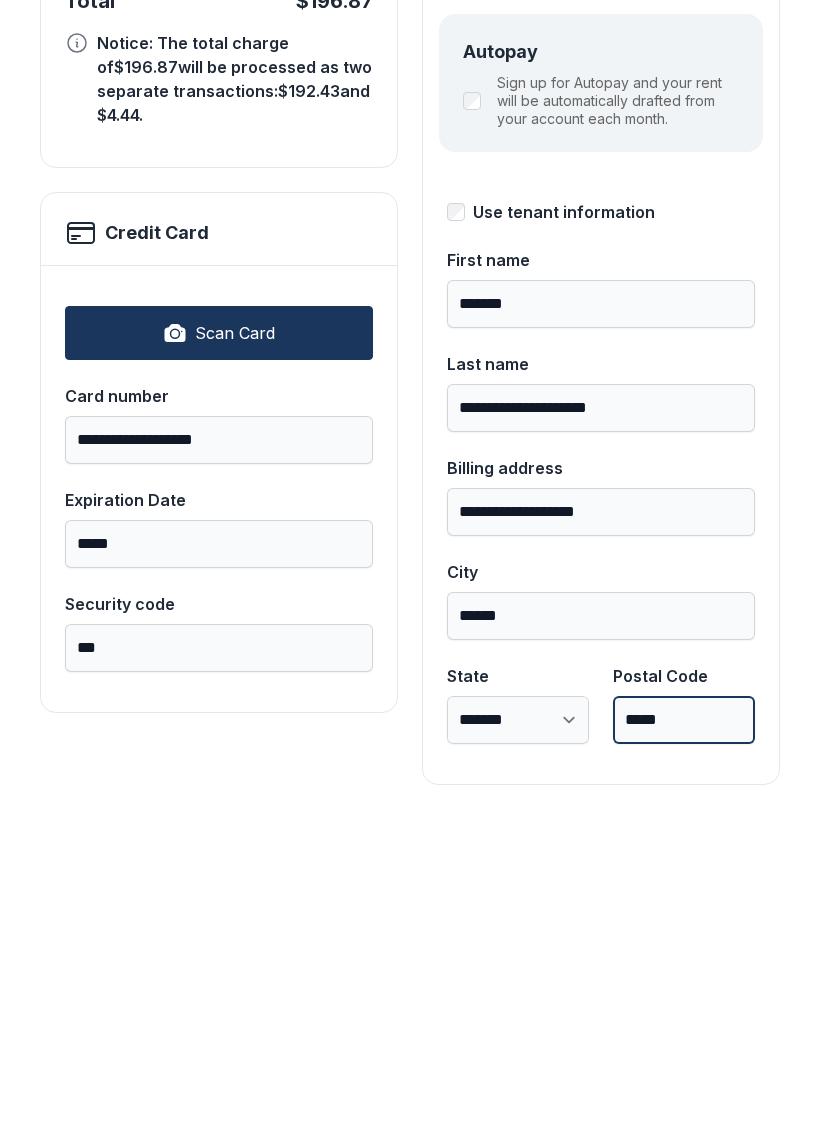 scroll, scrollTop: 218, scrollLeft: 0, axis: vertical 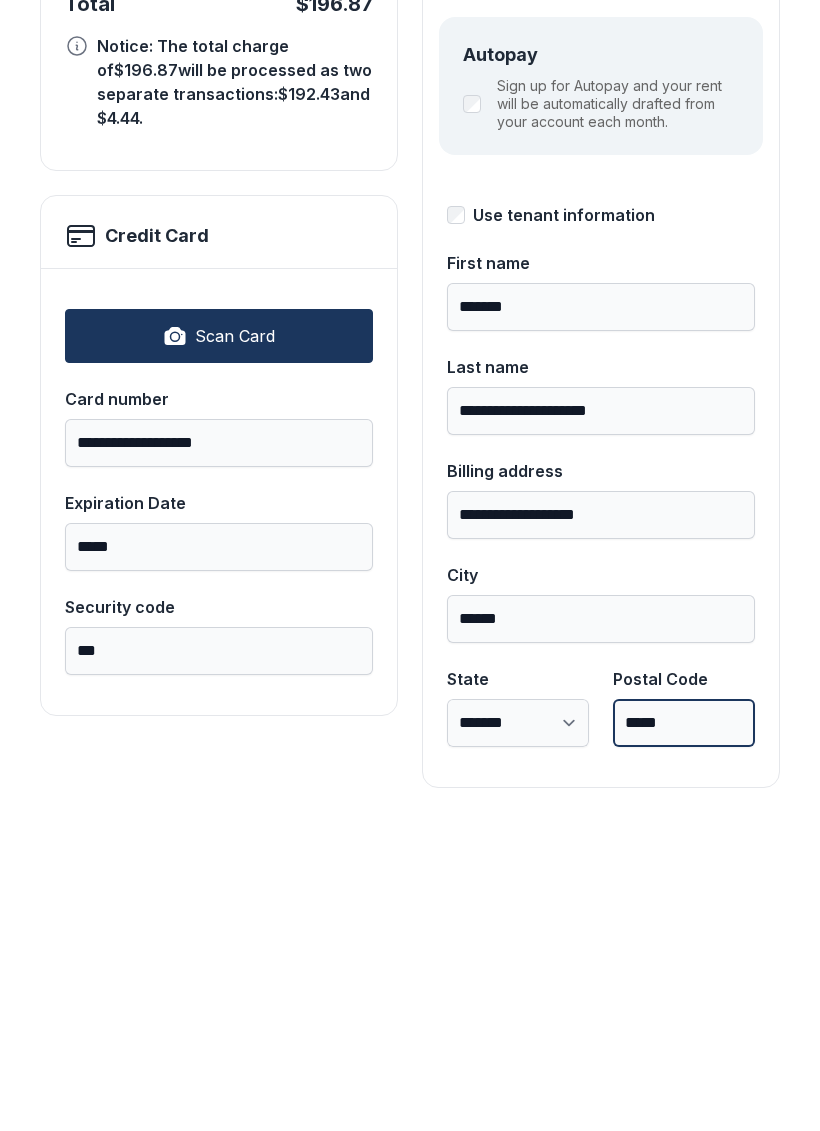 type on "*****" 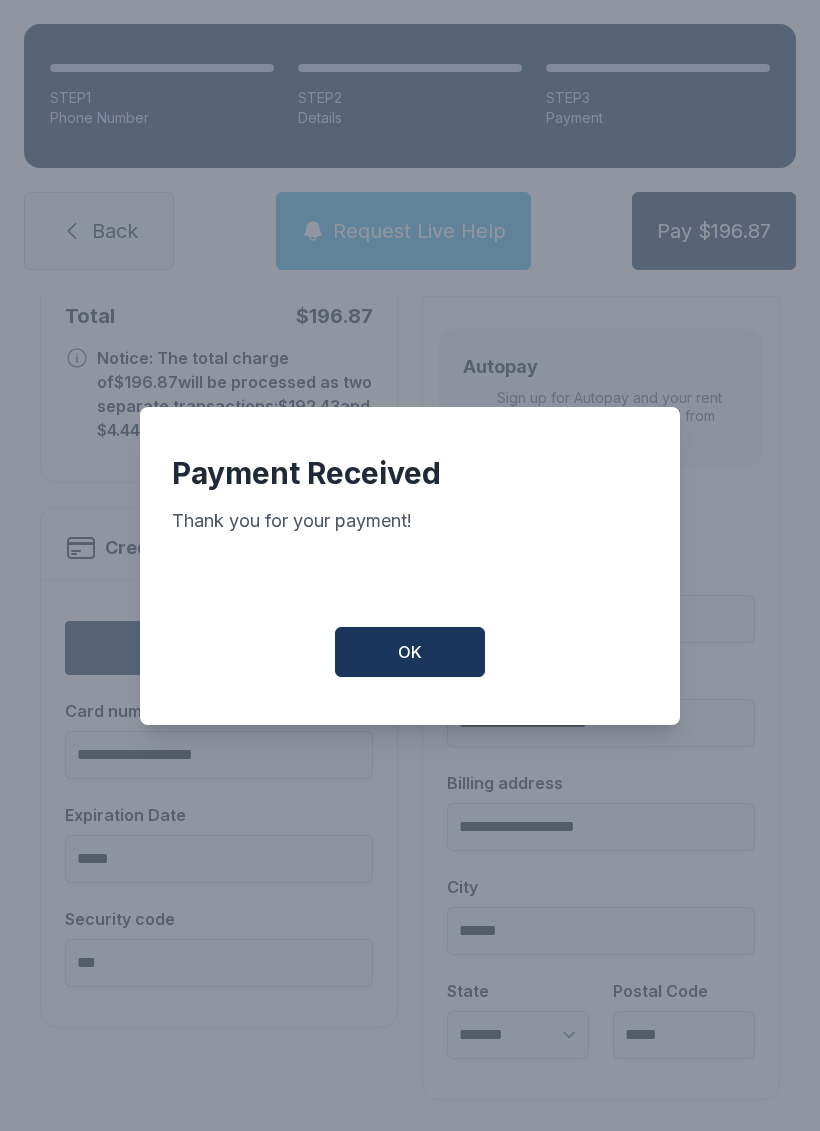 click on "OK" at bounding box center [410, 652] 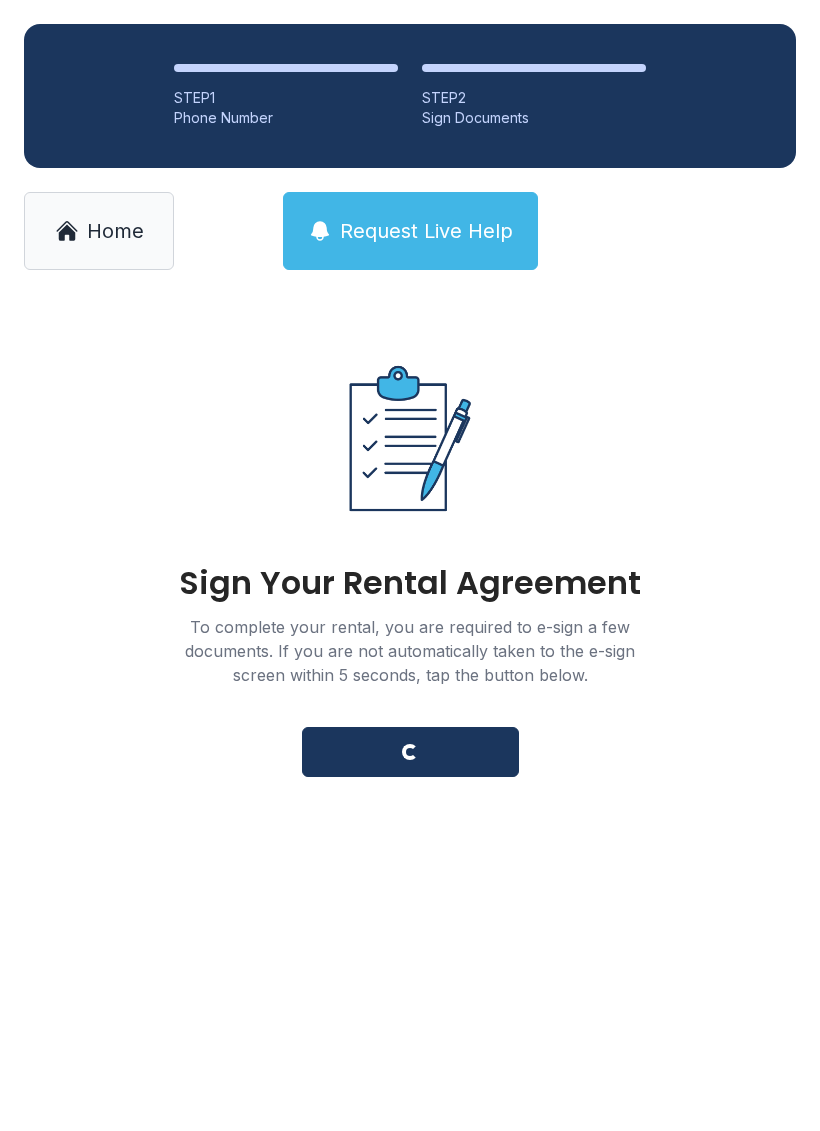 scroll, scrollTop: 0, scrollLeft: 0, axis: both 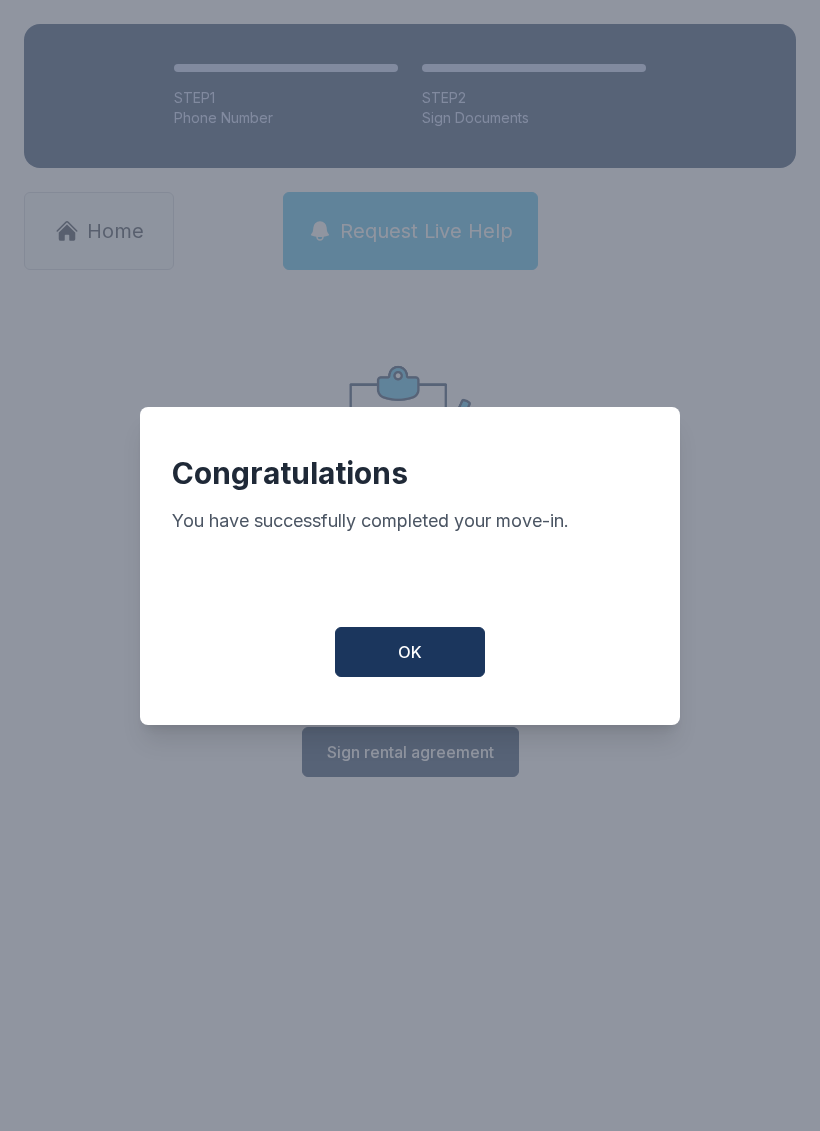 click on "OK" at bounding box center (410, 652) 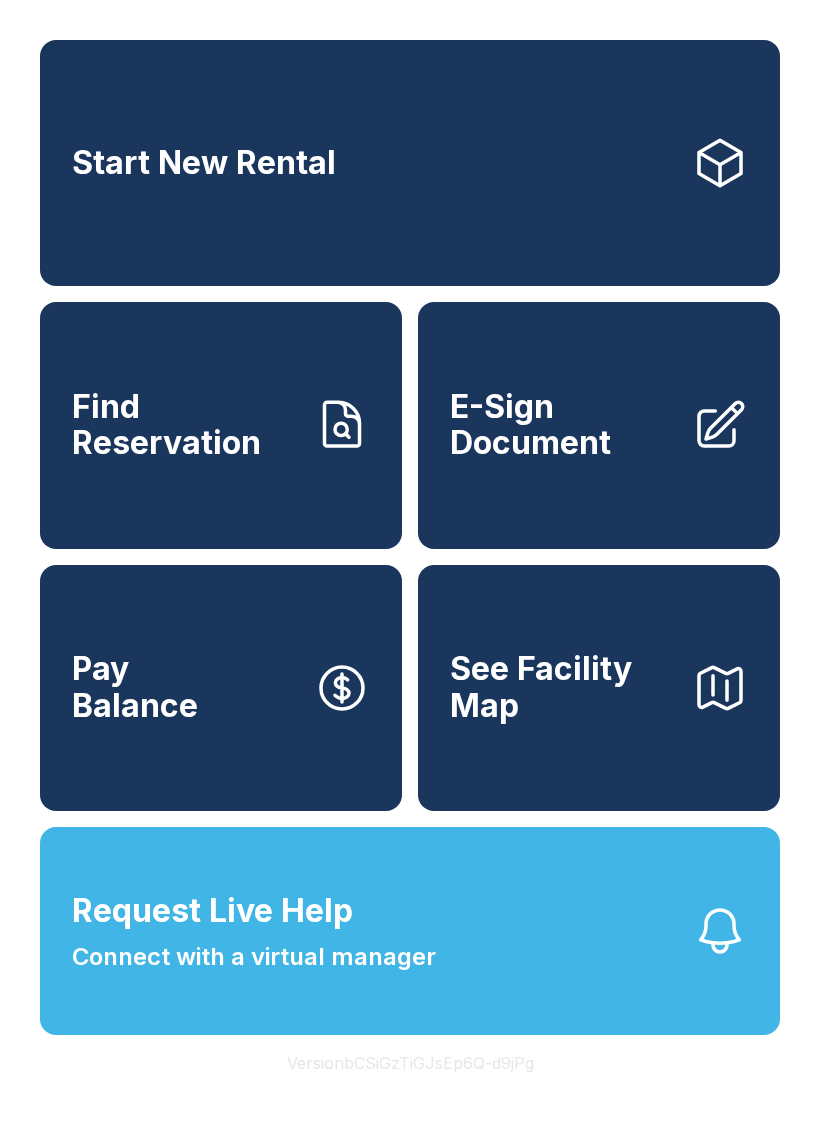 click on "Request Live Help Connect with a virtual manager" at bounding box center [410, 931] 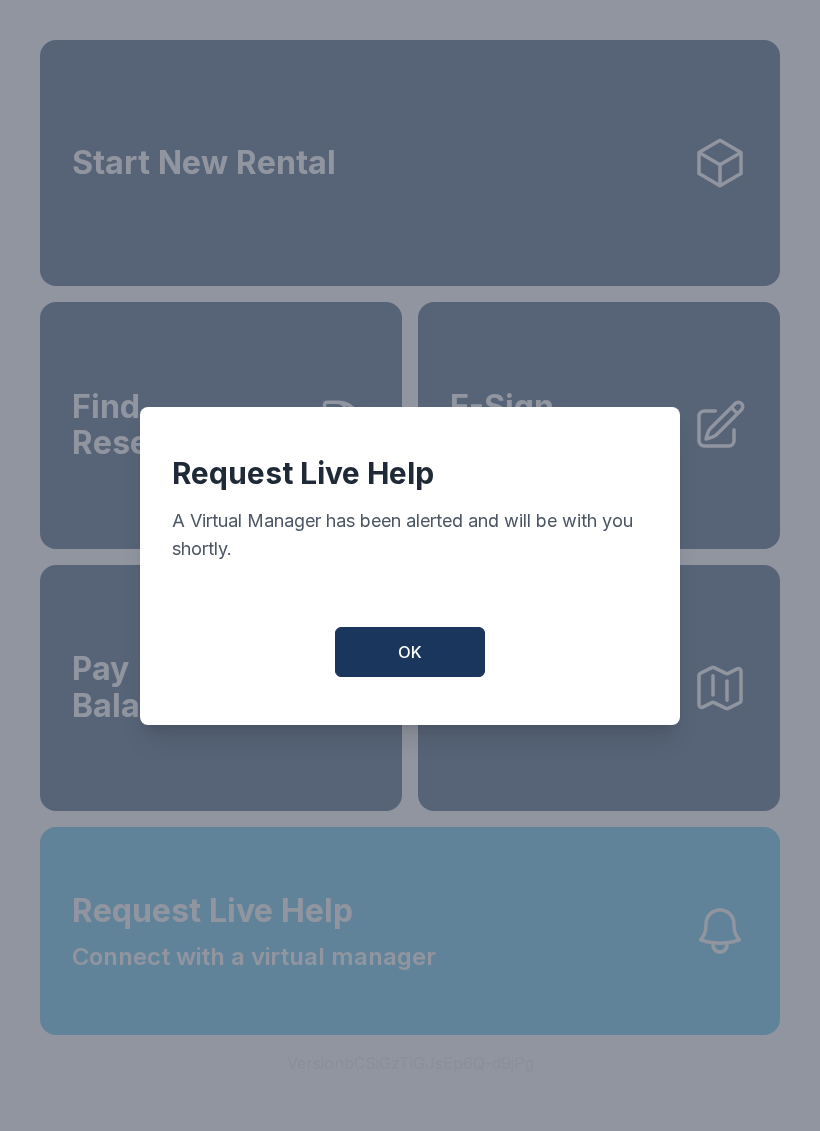 click on "OK" at bounding box center [410, 652] 